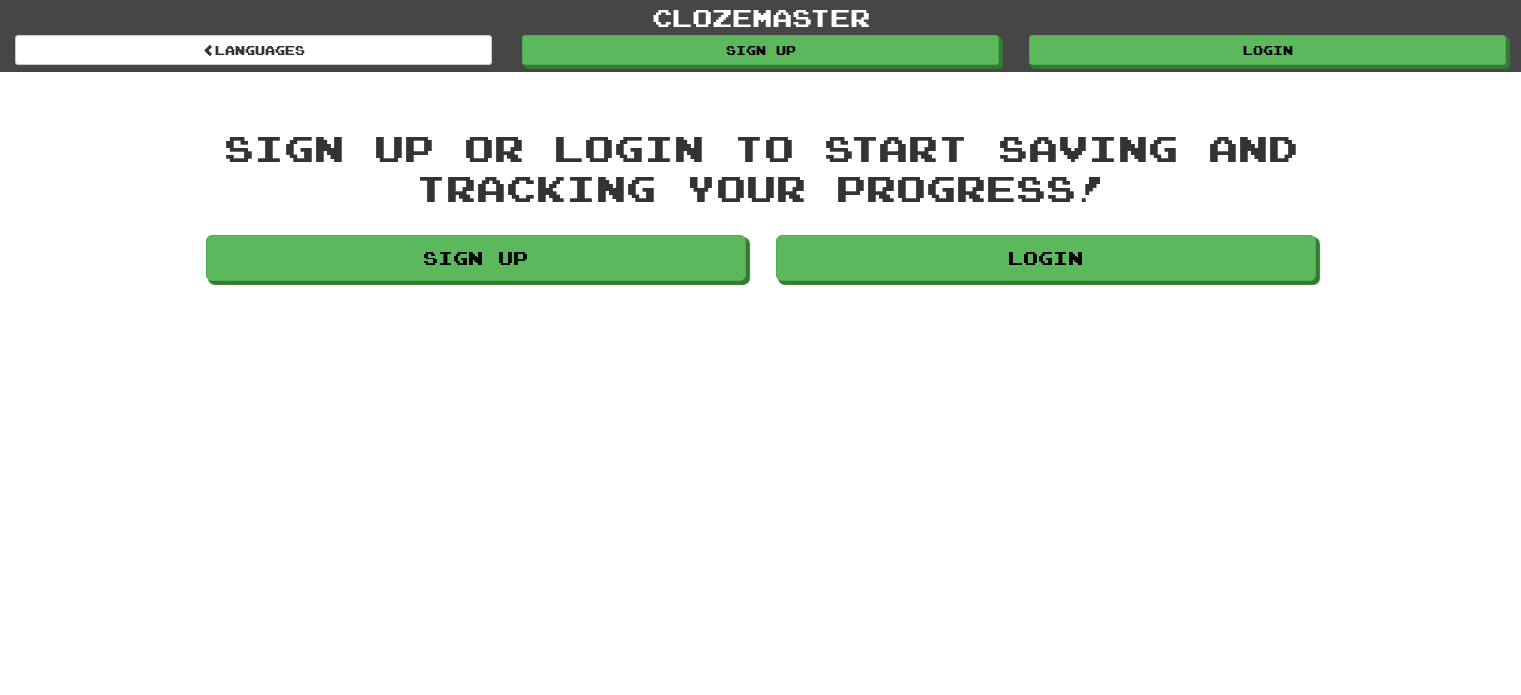 scroll, scrollTop: 0, scrollLeft: 0, axis: both 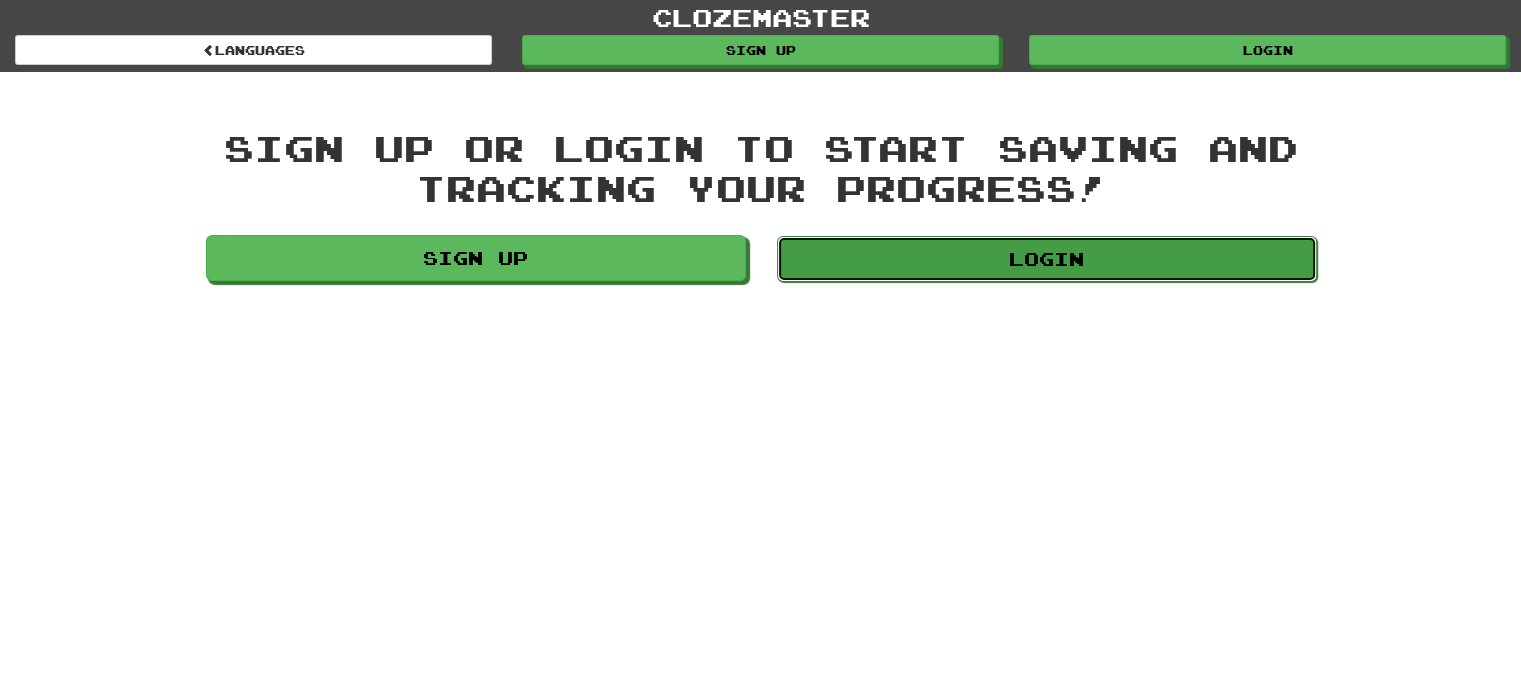 click on "Login" at bounding box center [1047, 259] 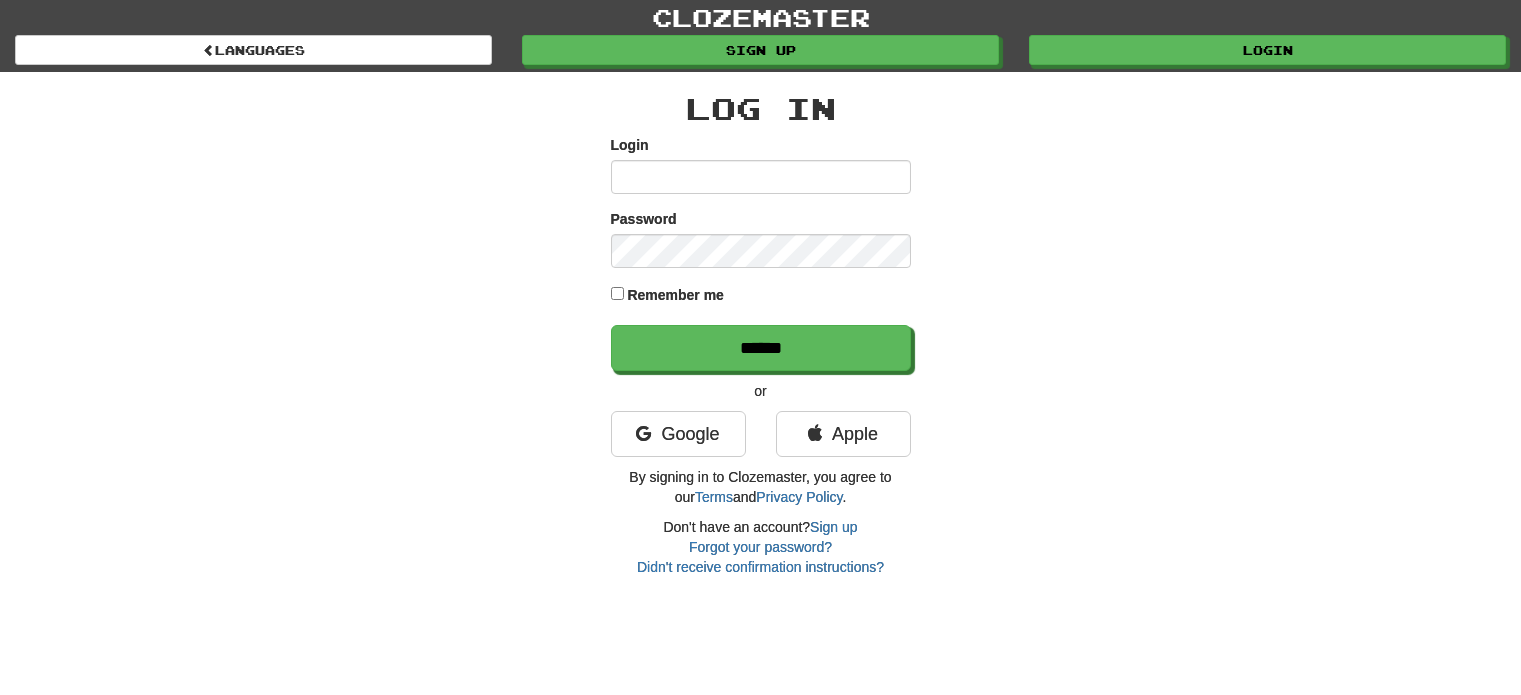 scroll, scrollTop: 0, scrollLeft: 0, axis: both 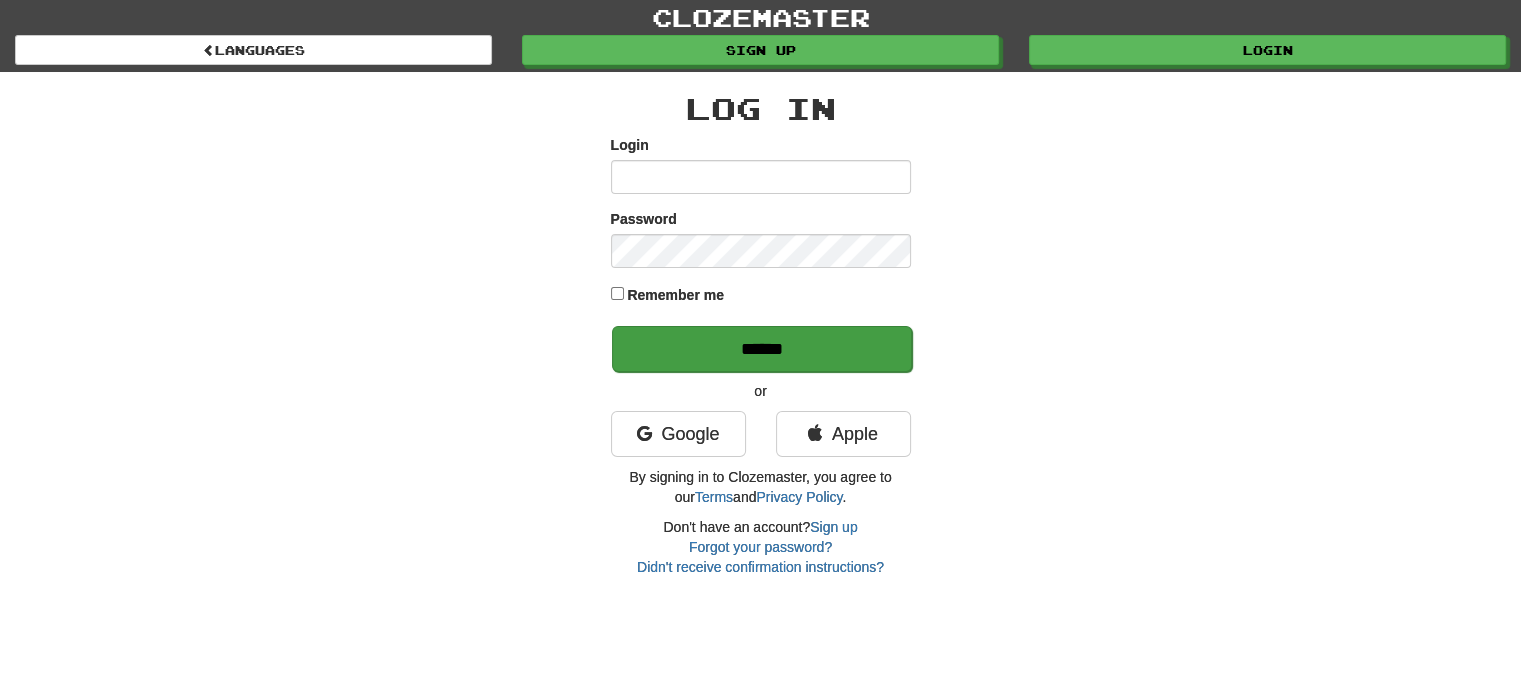type on "******" 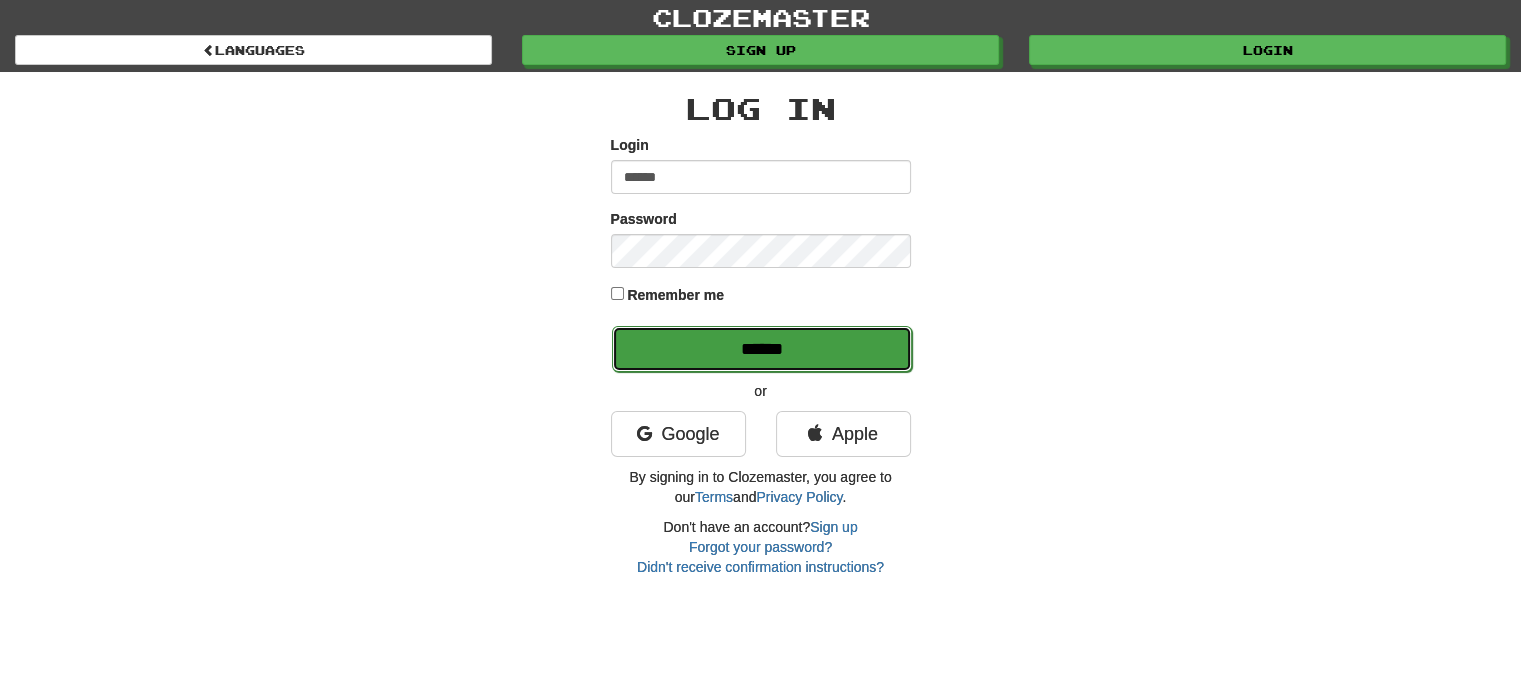 click on "******" at bounding box center (762, 349) 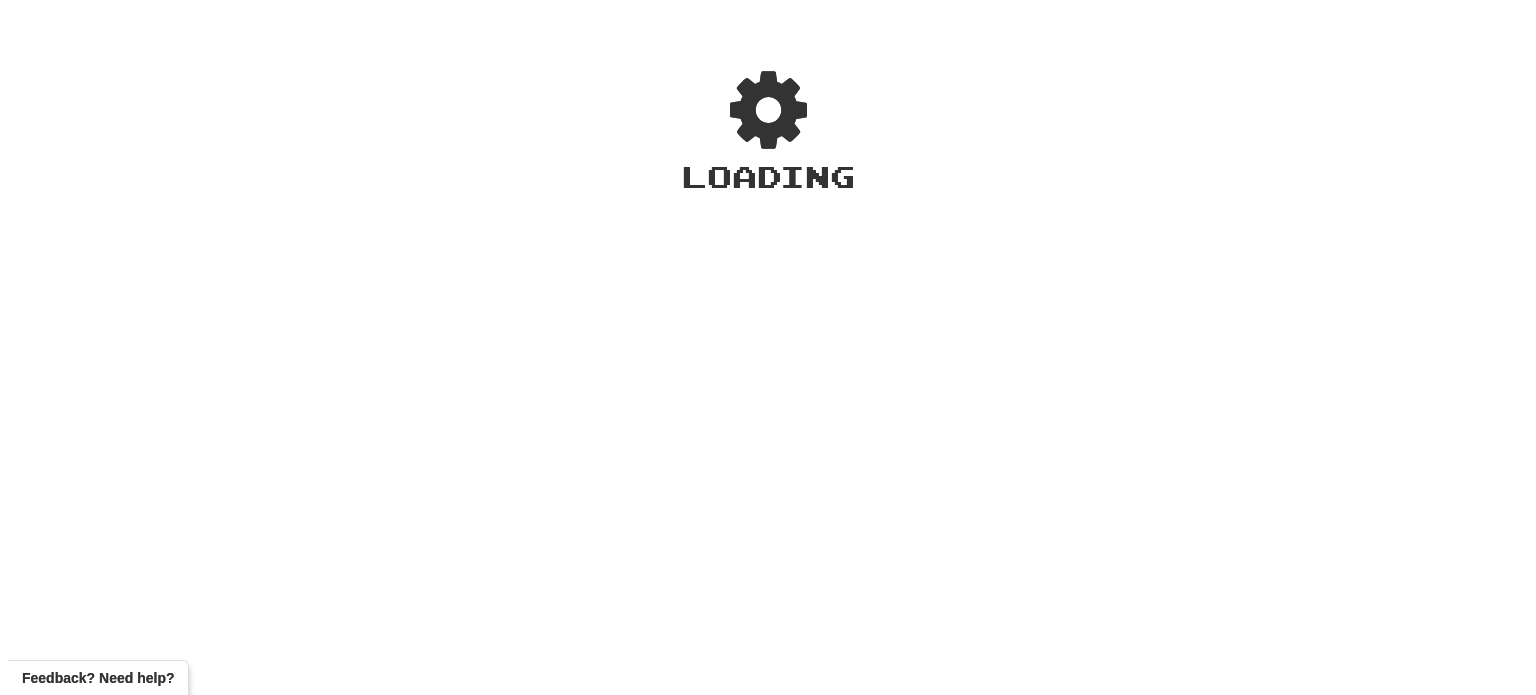 scroll, scrollTop: 0, scrollLeft: 0, axis: both 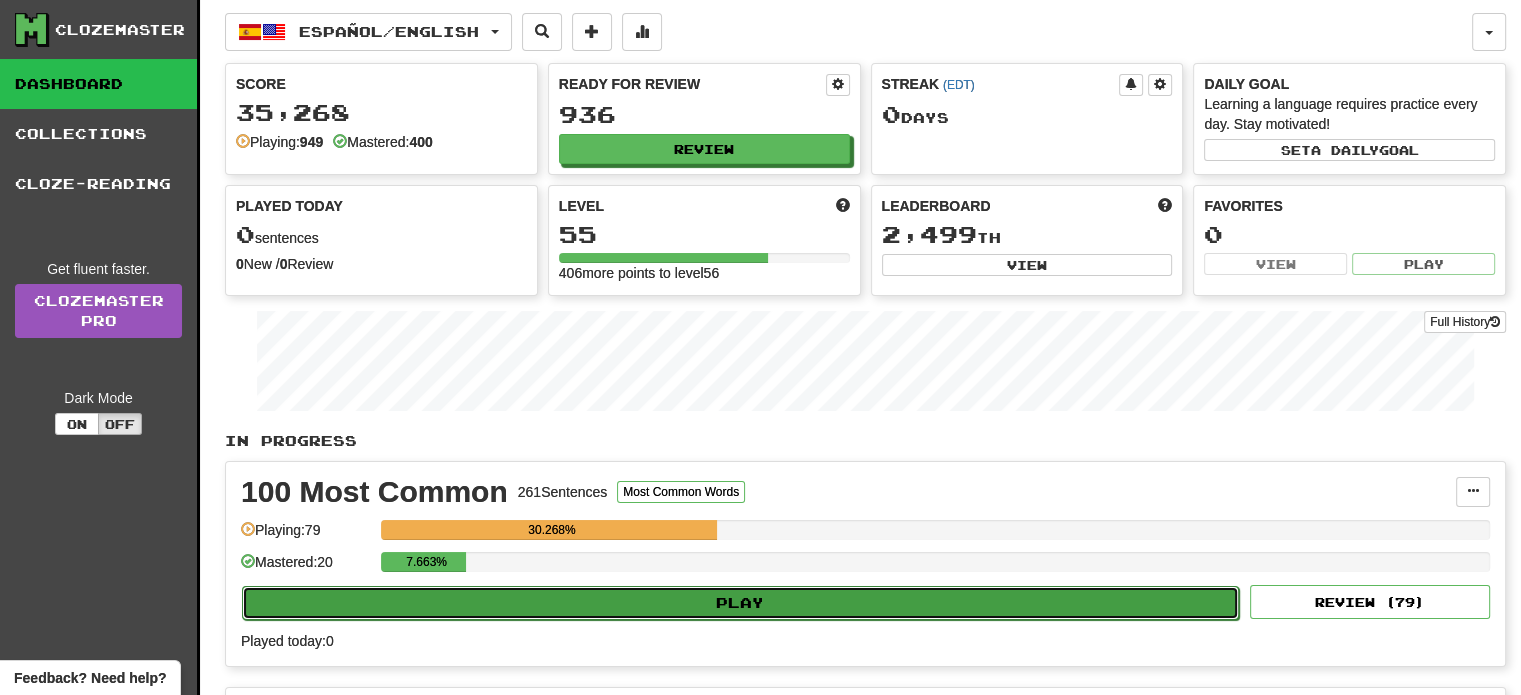 click on "Play" at bounding box center [740, 603] 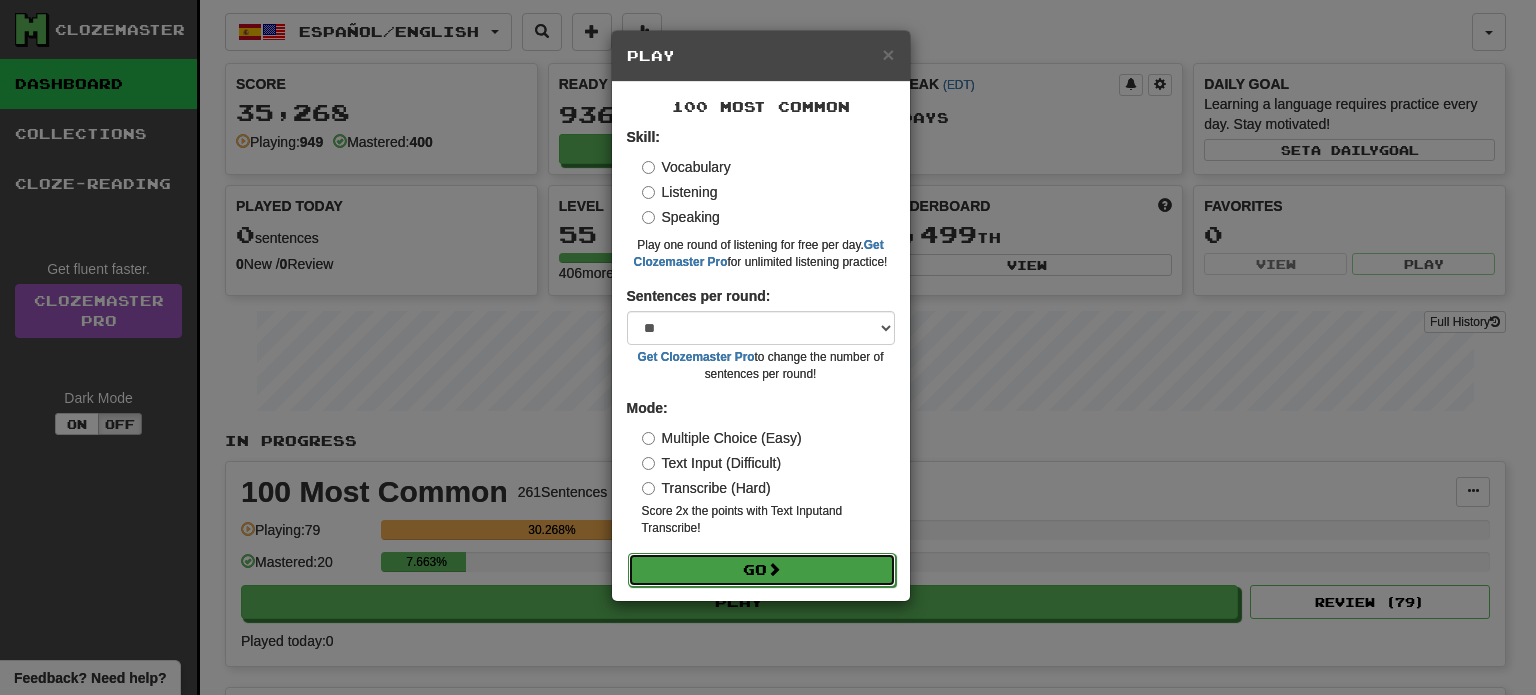 click on "Go" at bounding box center [762, 570] 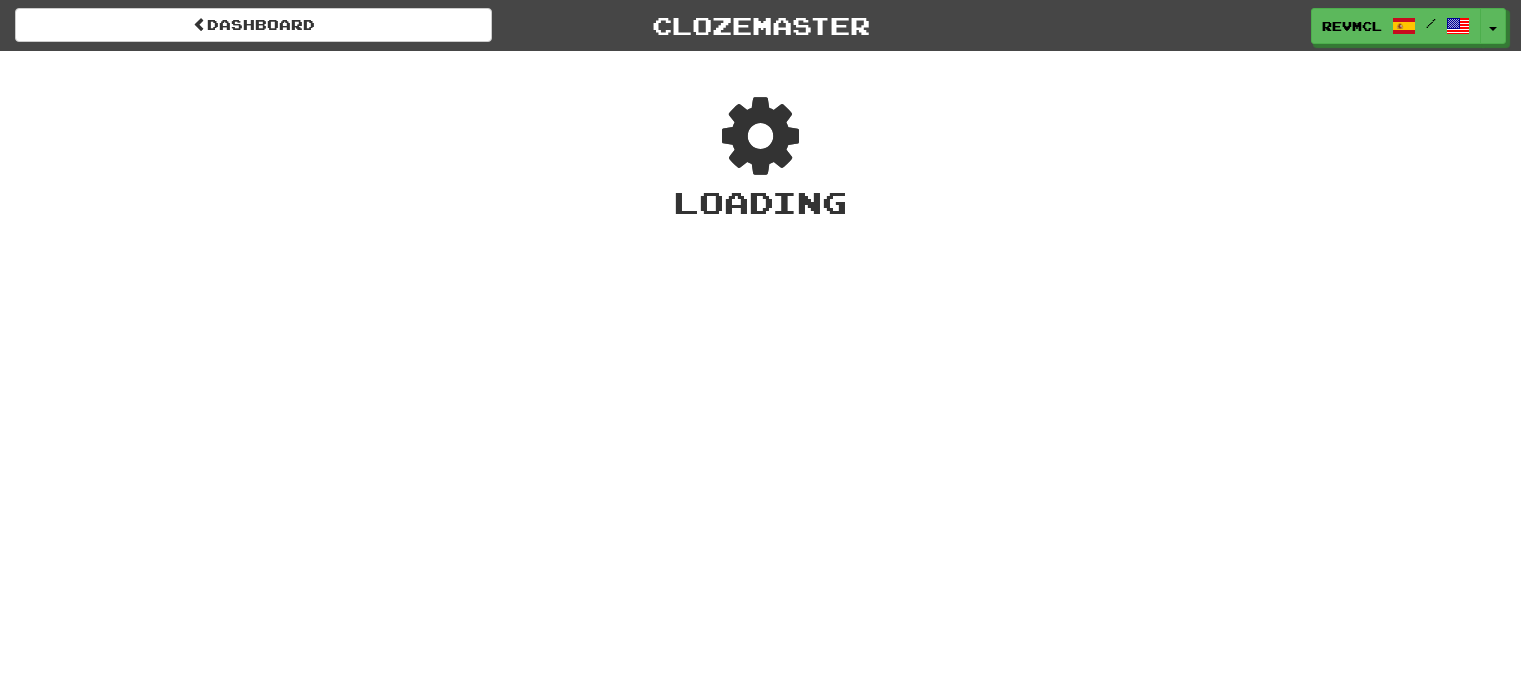 scroll, scrollTop: 0, scrollLeft: 0, axis: both 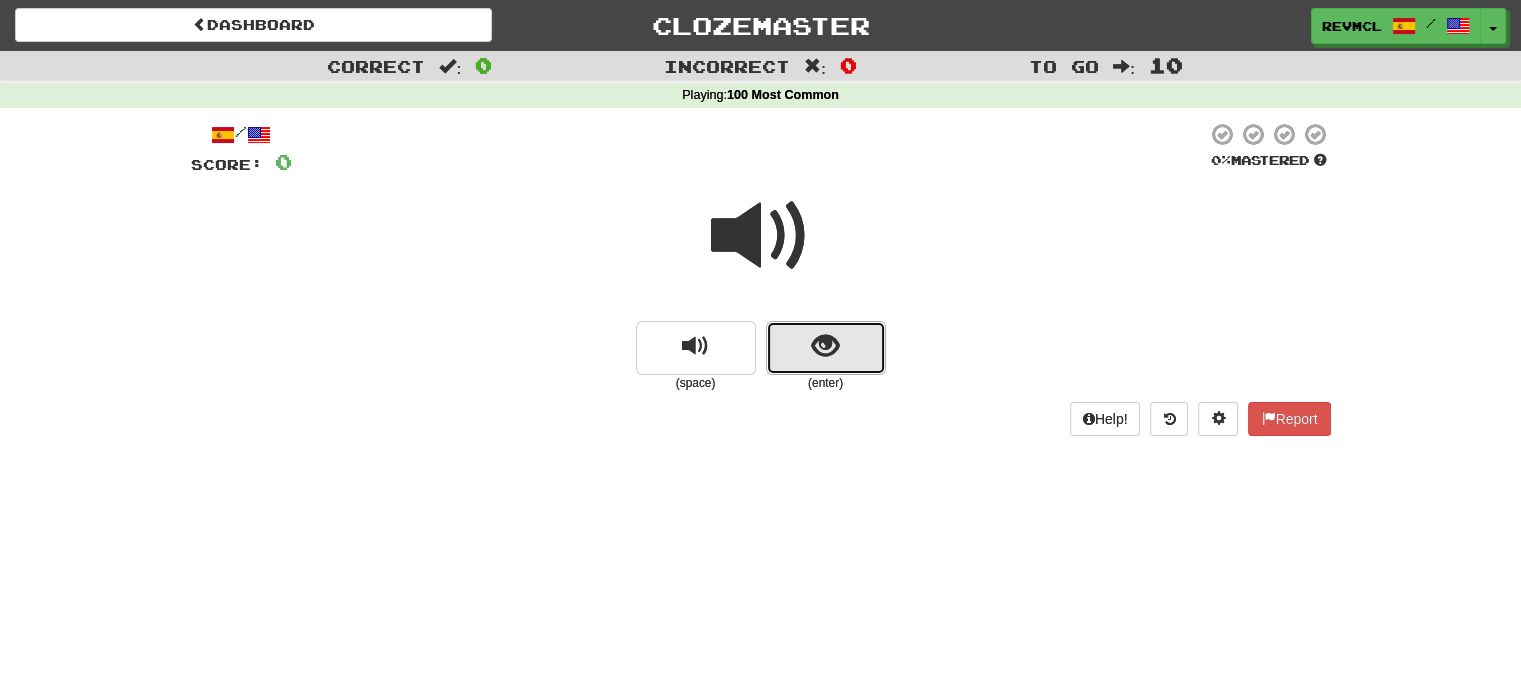 click at bounding box center [826, 348] 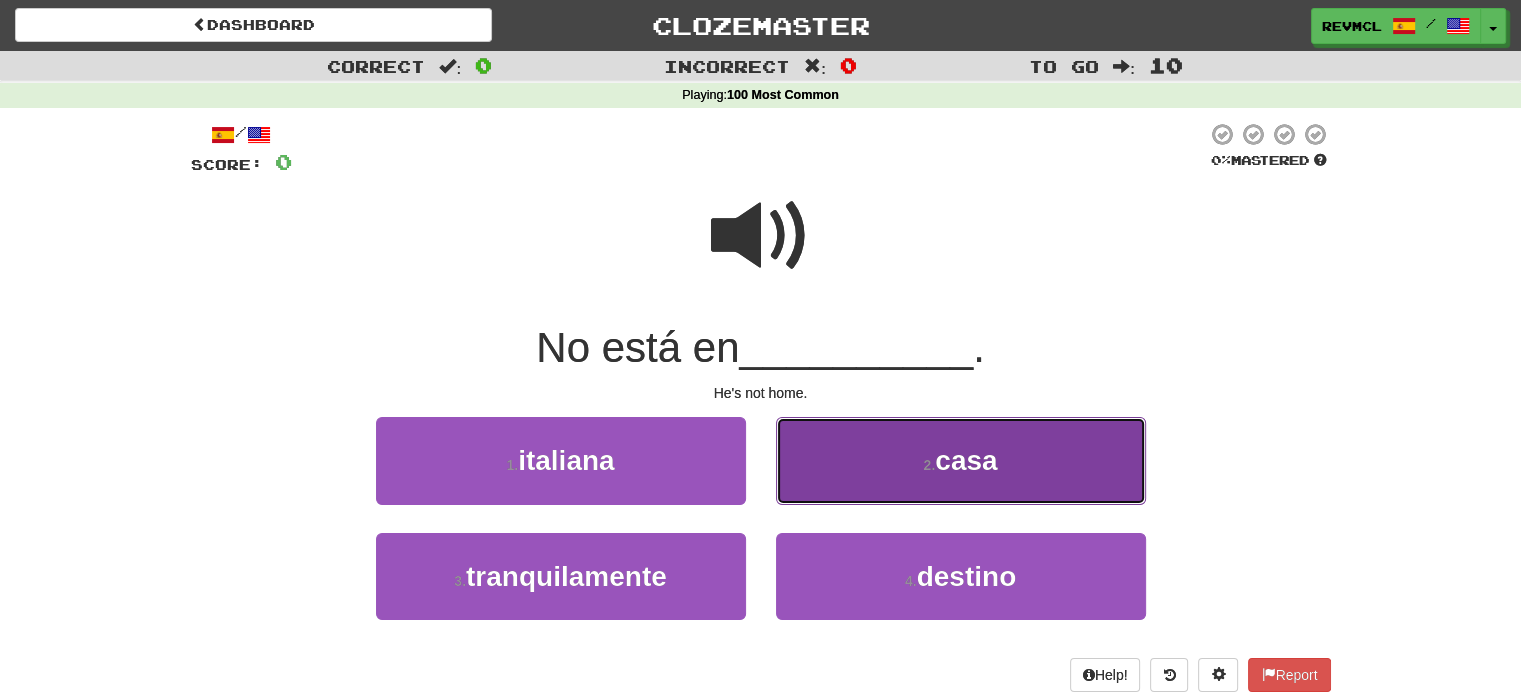 click on "casa" at bounding box center [966, 460] 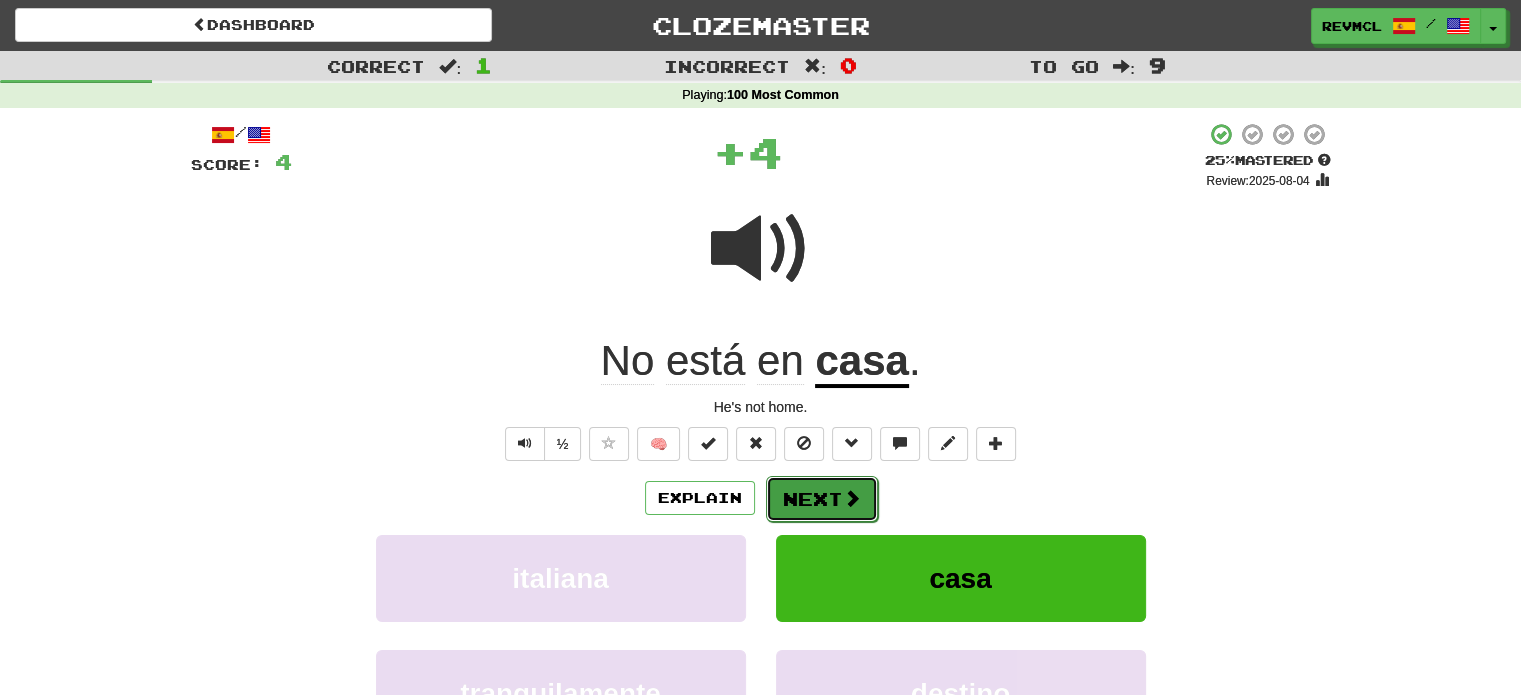 click on "Next" at bounding box center (822, 499) 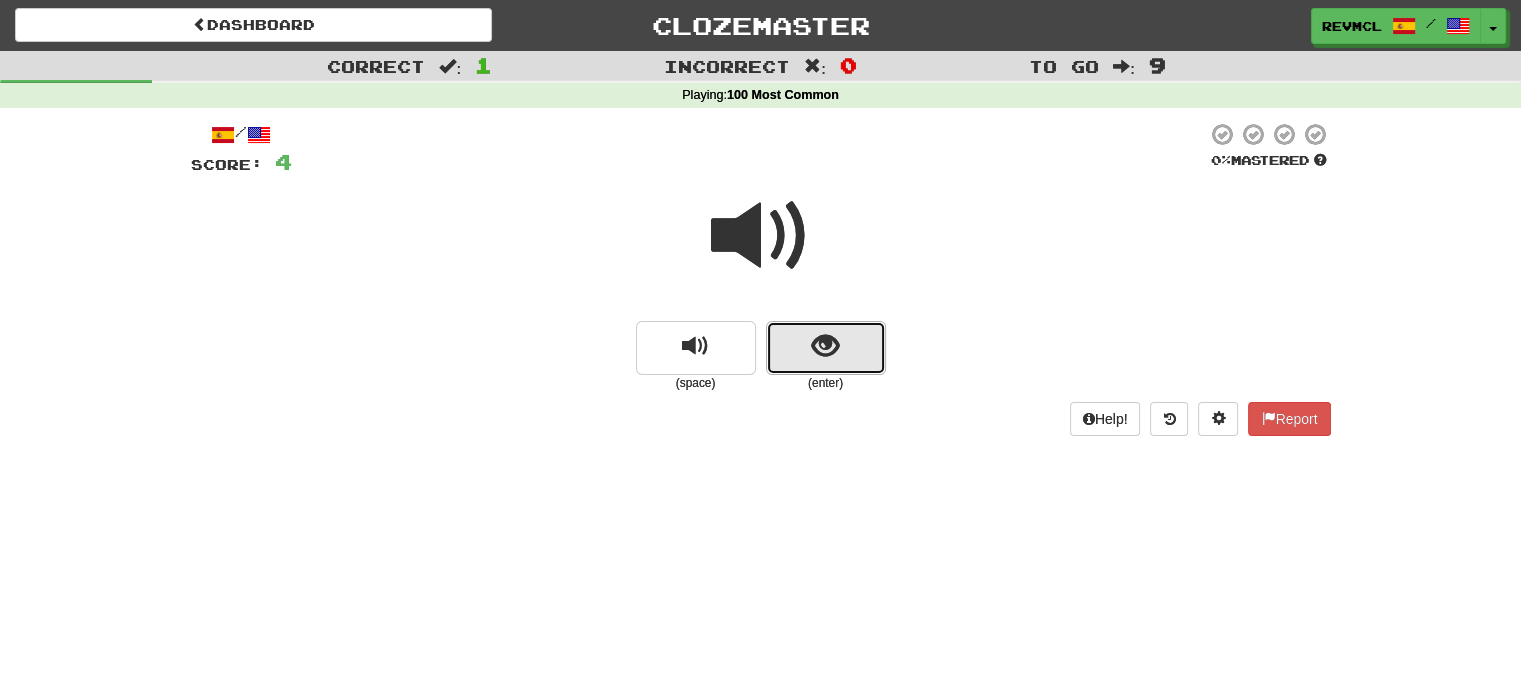 click at bounding box center [825, 346] 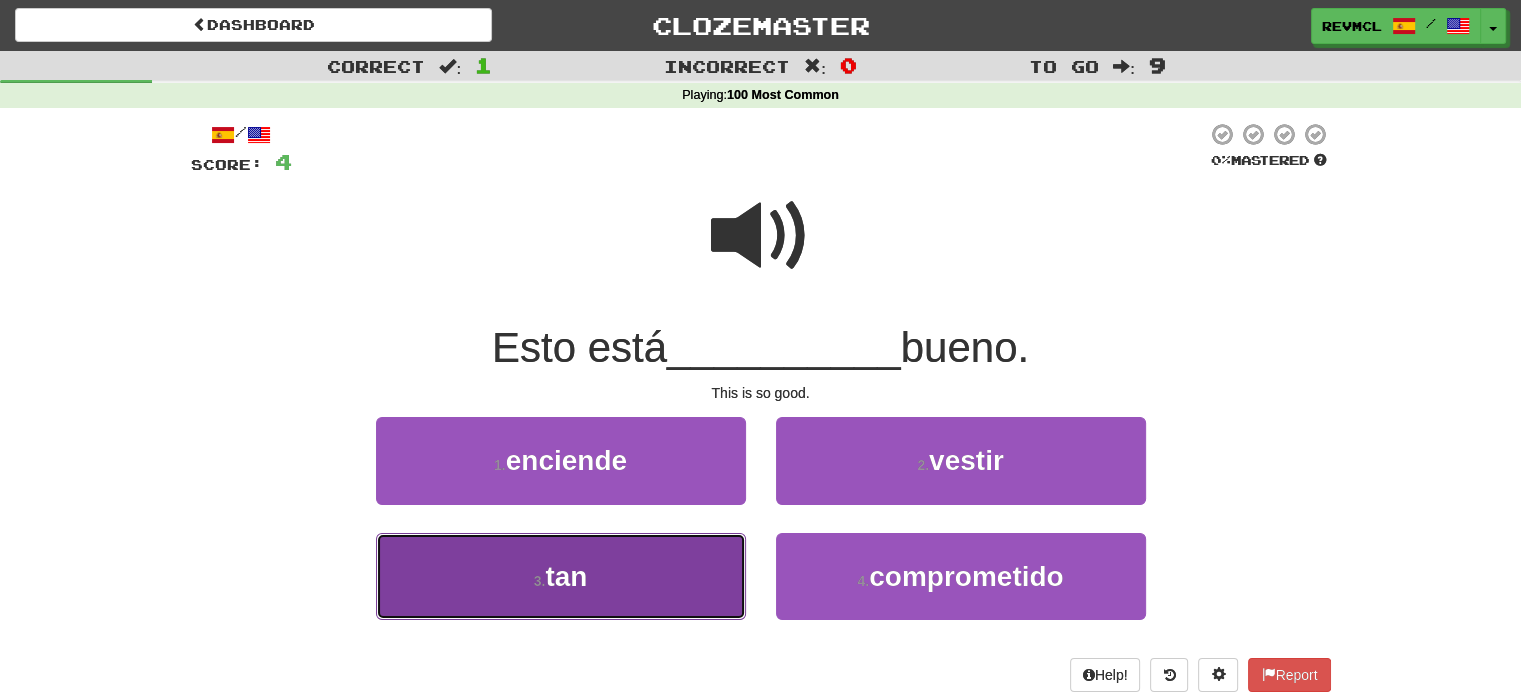 click on "tan" at bounding box center (566, 576) 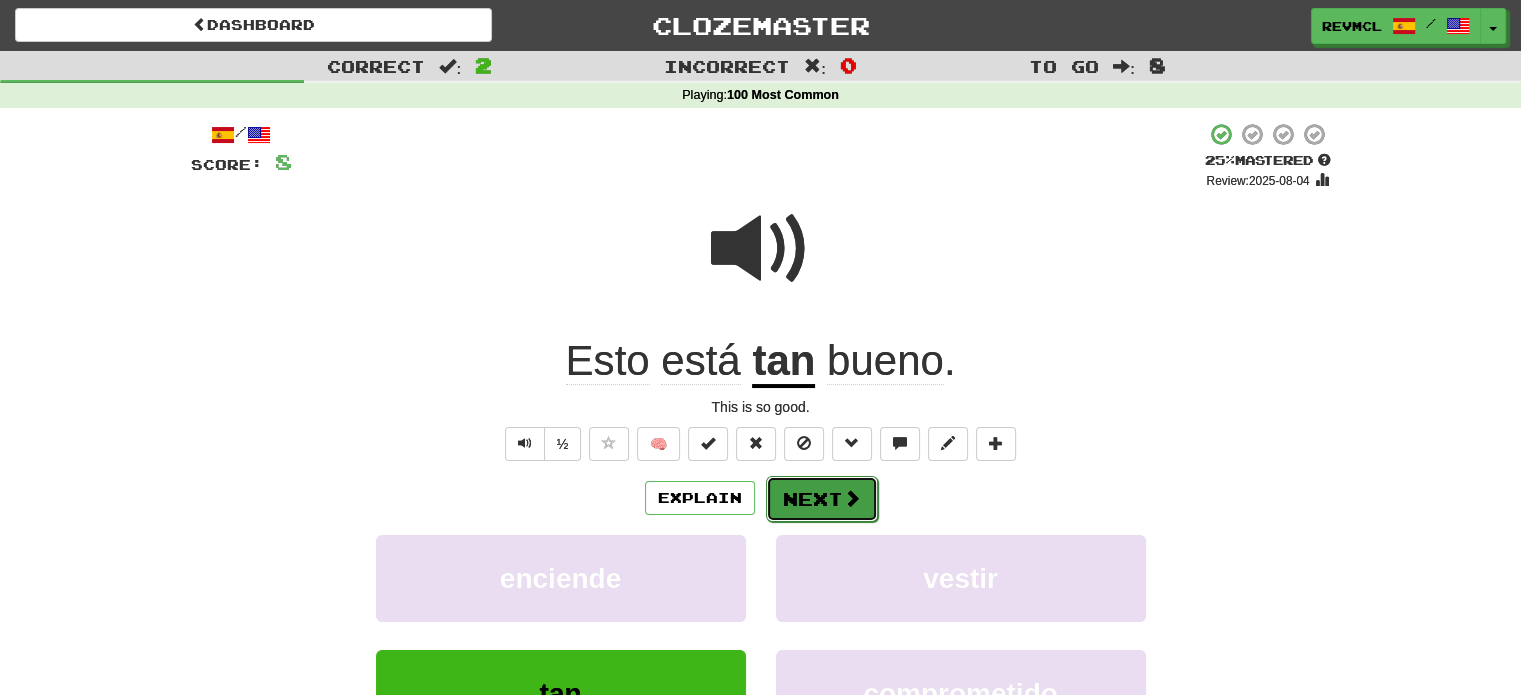click on "Next" at bounding box center [822, 499] 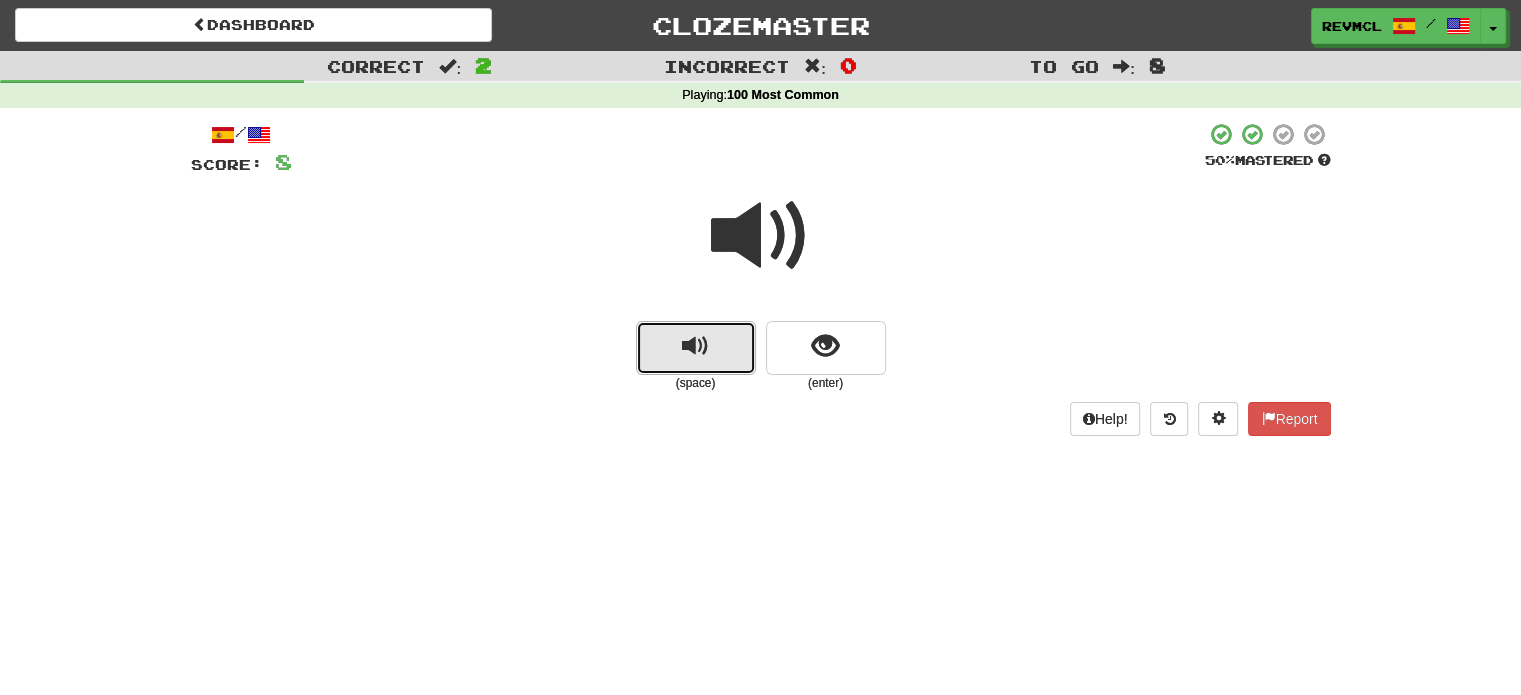 click at bounding box center (695, 346) 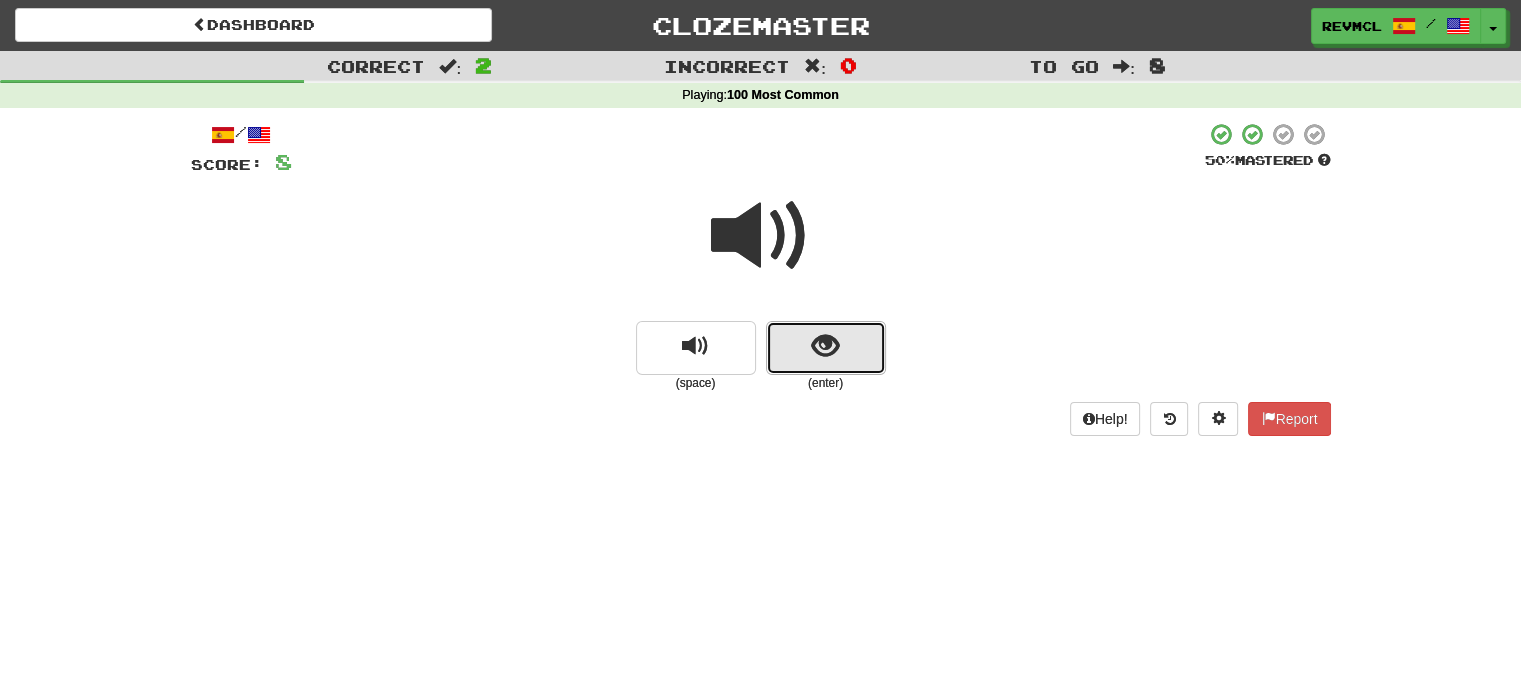 click at bounding box center [825, 346] 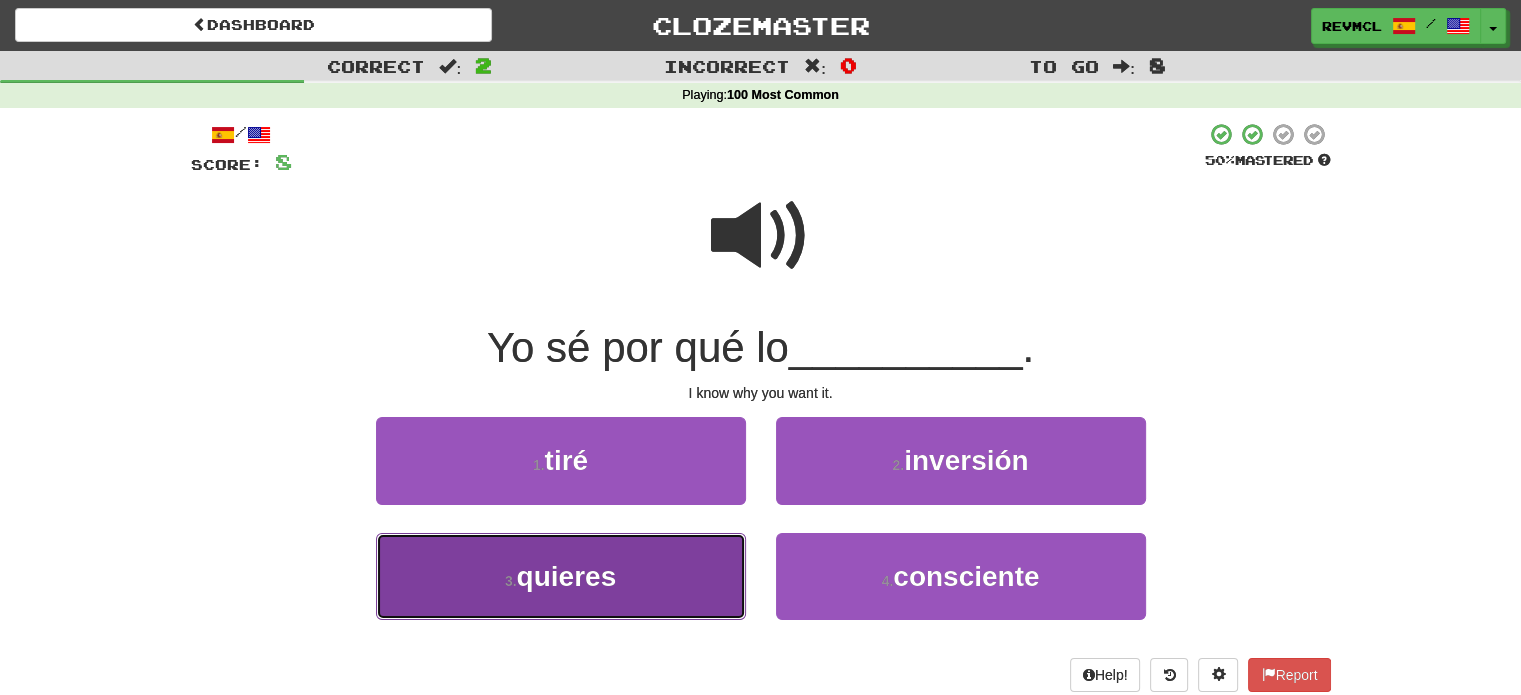 click on "3 .  quieres" at bounding box center [561, 576] 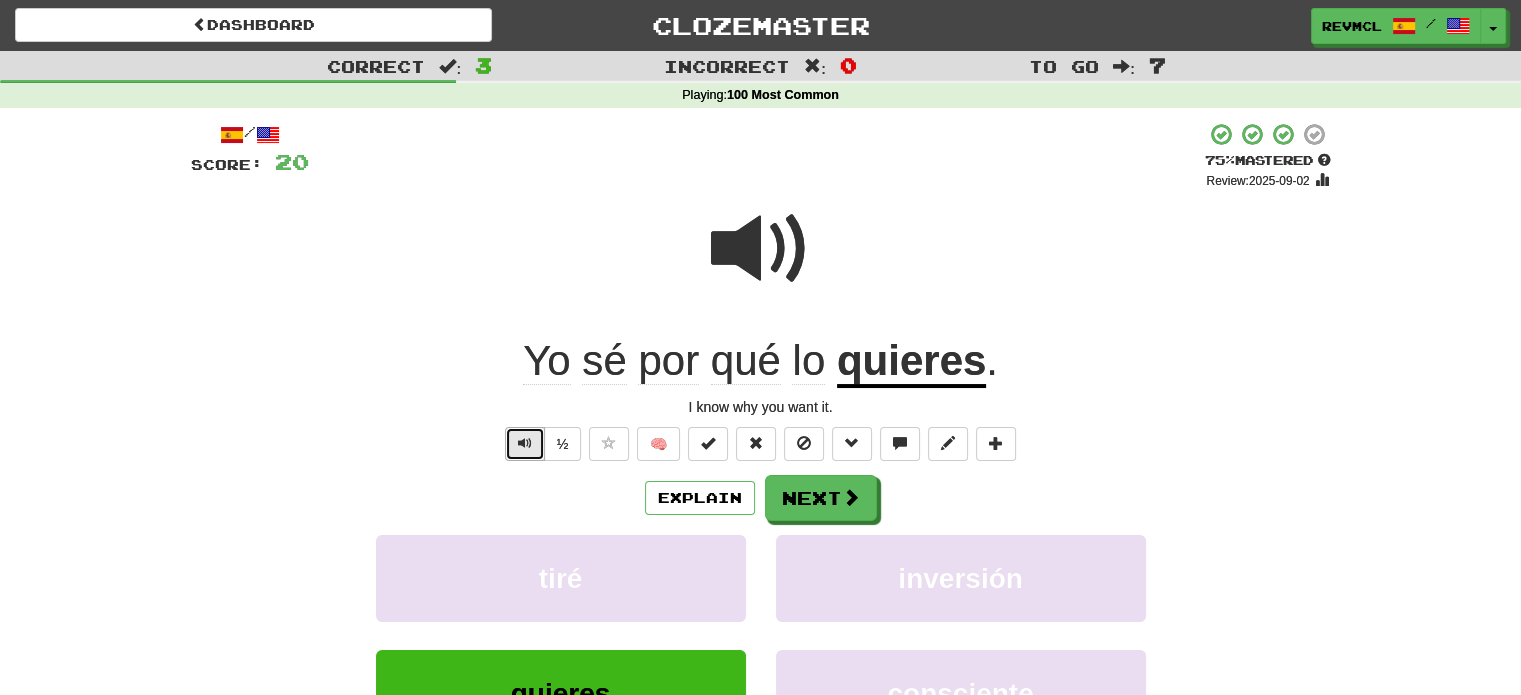 click at bounding box center [525, 444] 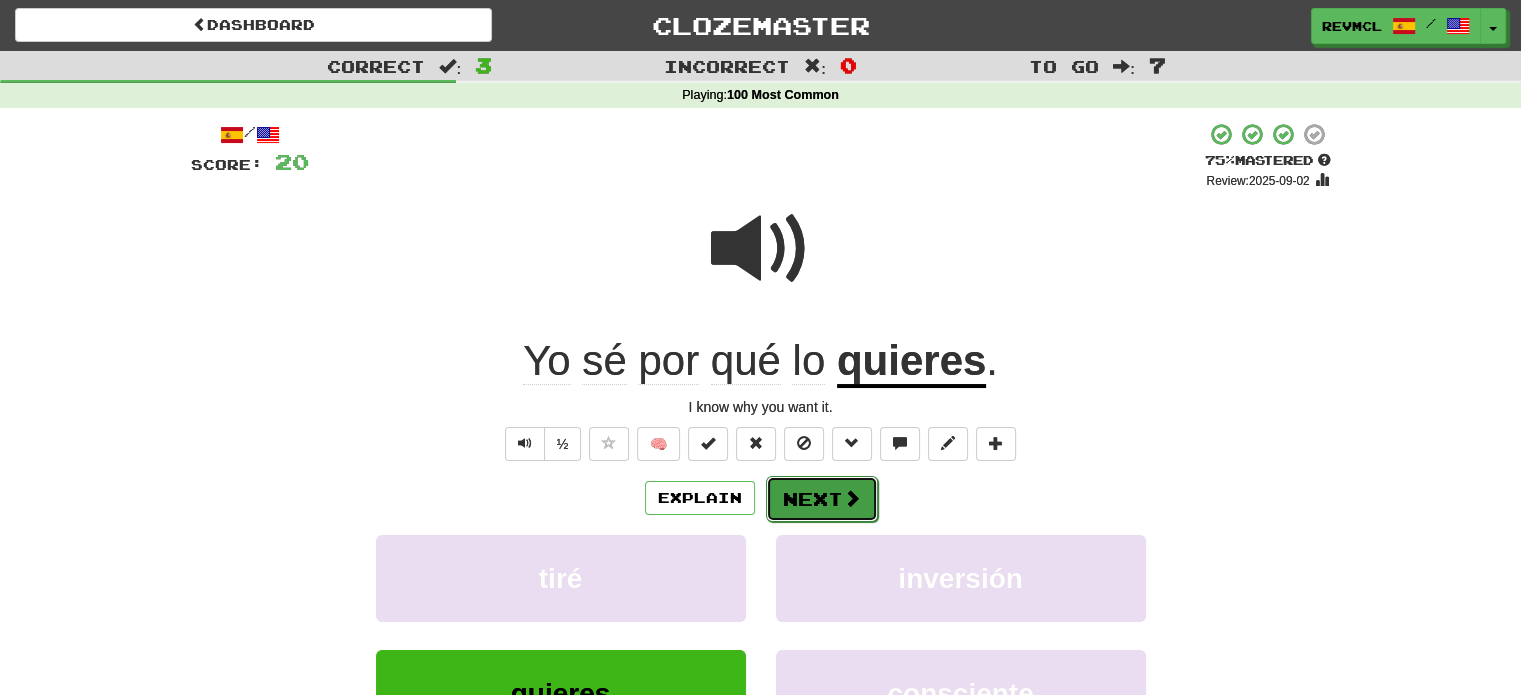 click on "Next" at bounding box center (822, 499) 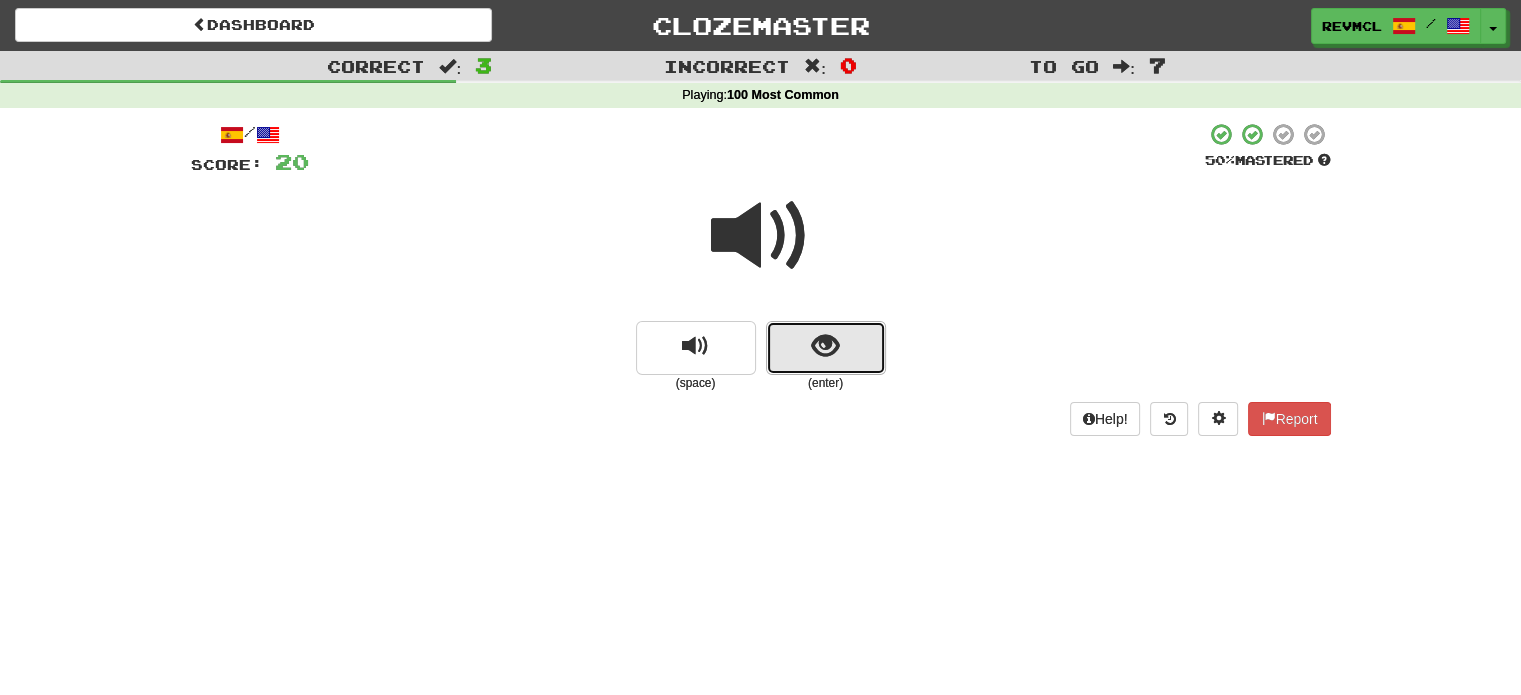 click at bounding box center (825, 346) 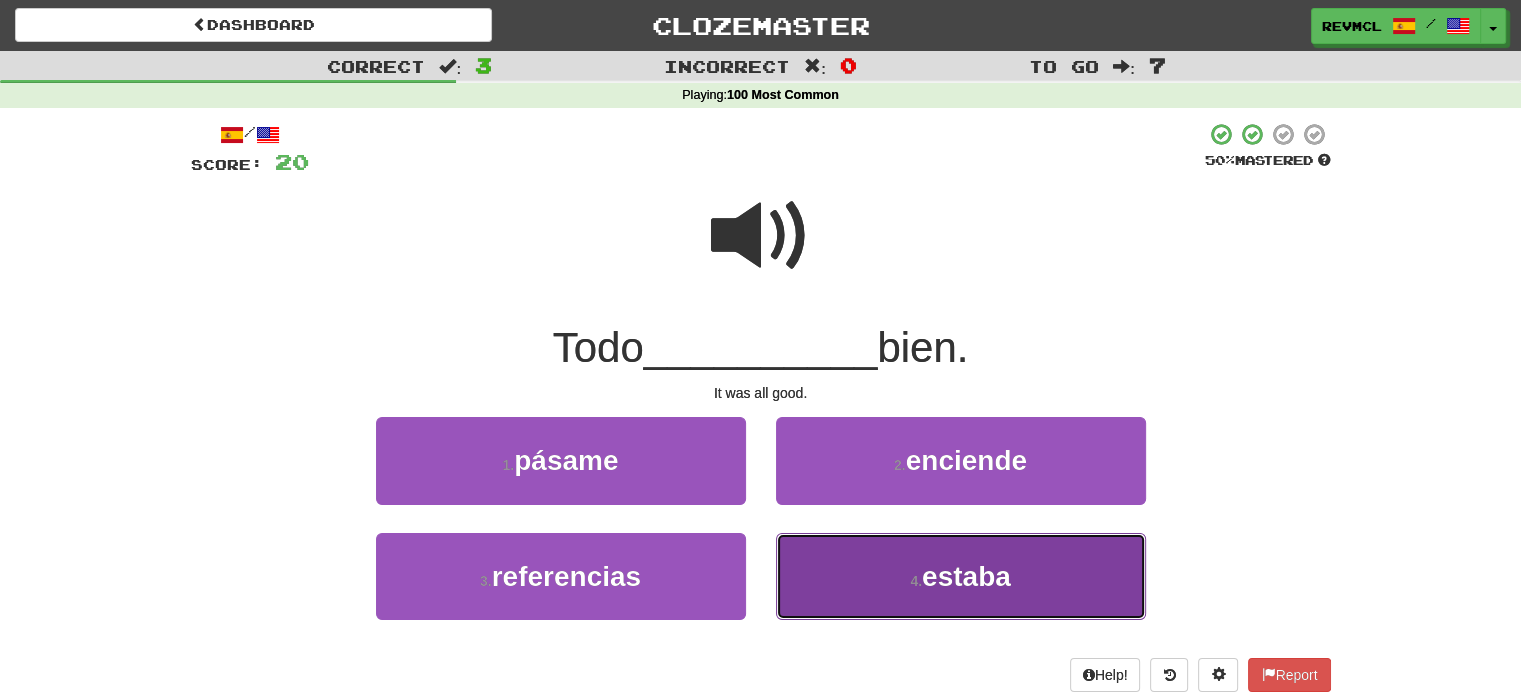 click on "4 .  estaba" at bounding box center [961, 576] 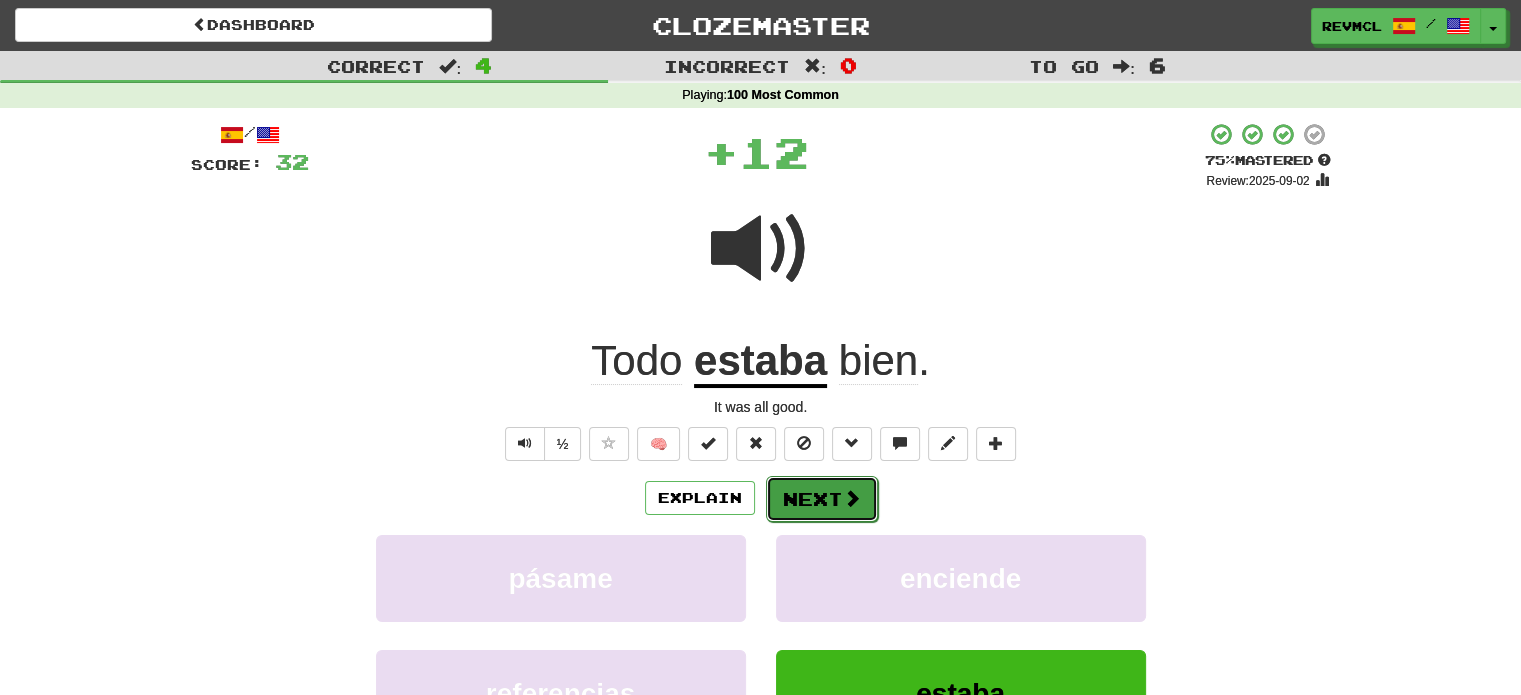 click on "Next" at bounding box center [822, 499] 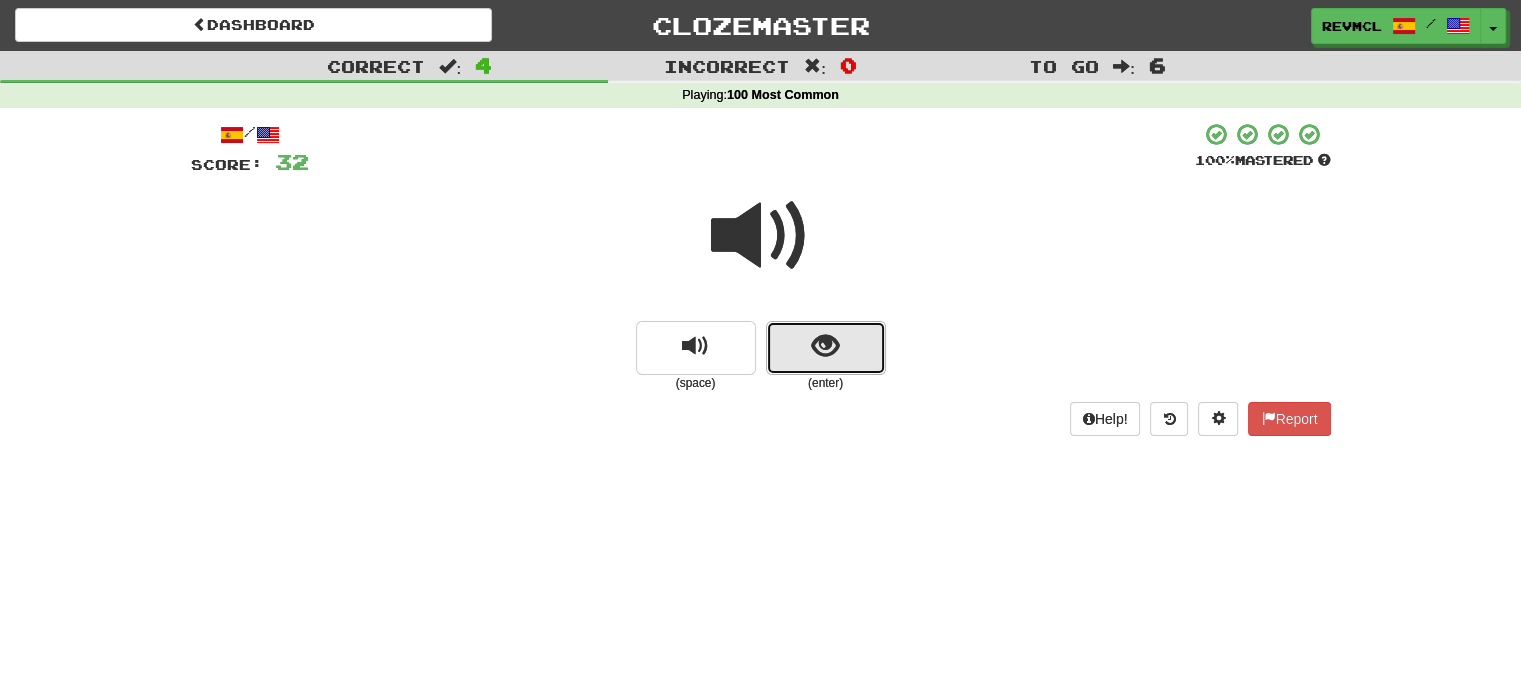 click at bounding box center (825, 346) 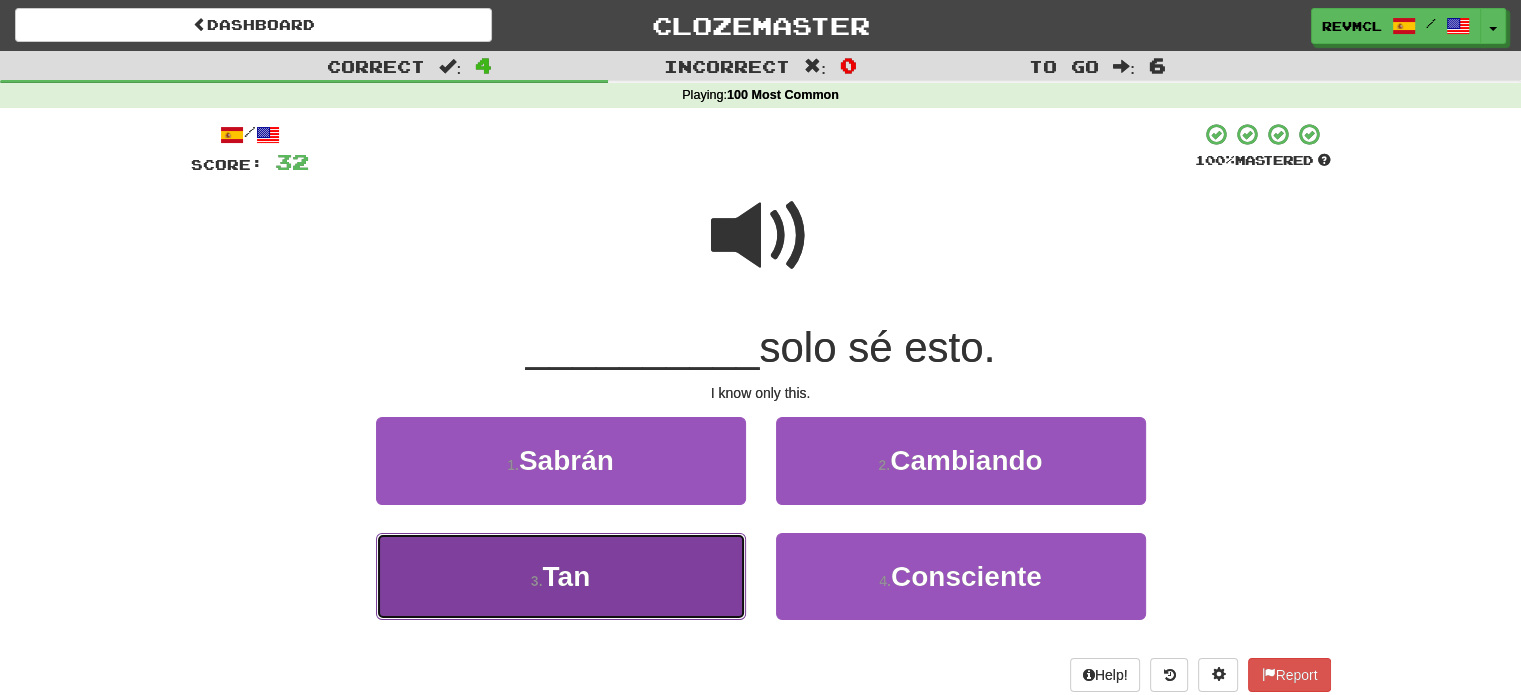 click on "3 .  Tan" at bounding box center (561, 576) 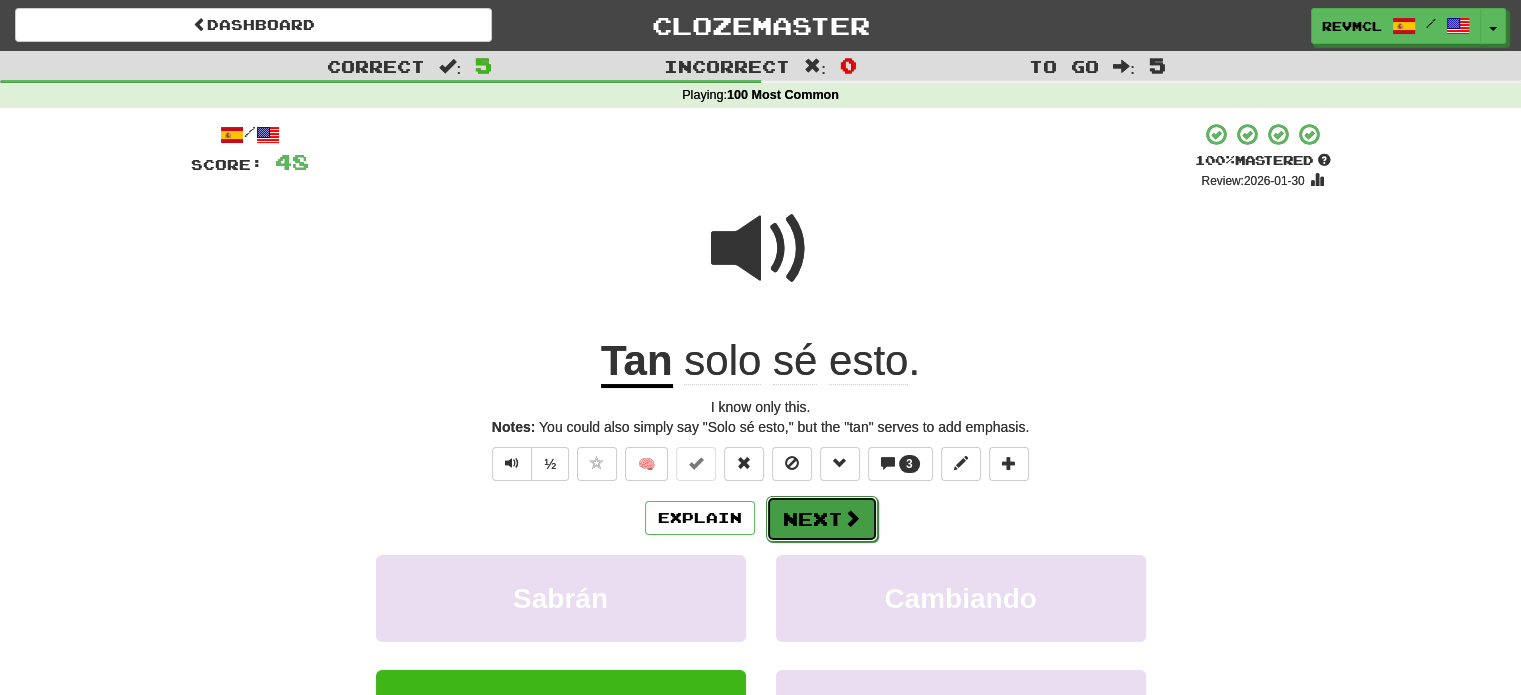 click on "Next" at bounding box center (822, 519) 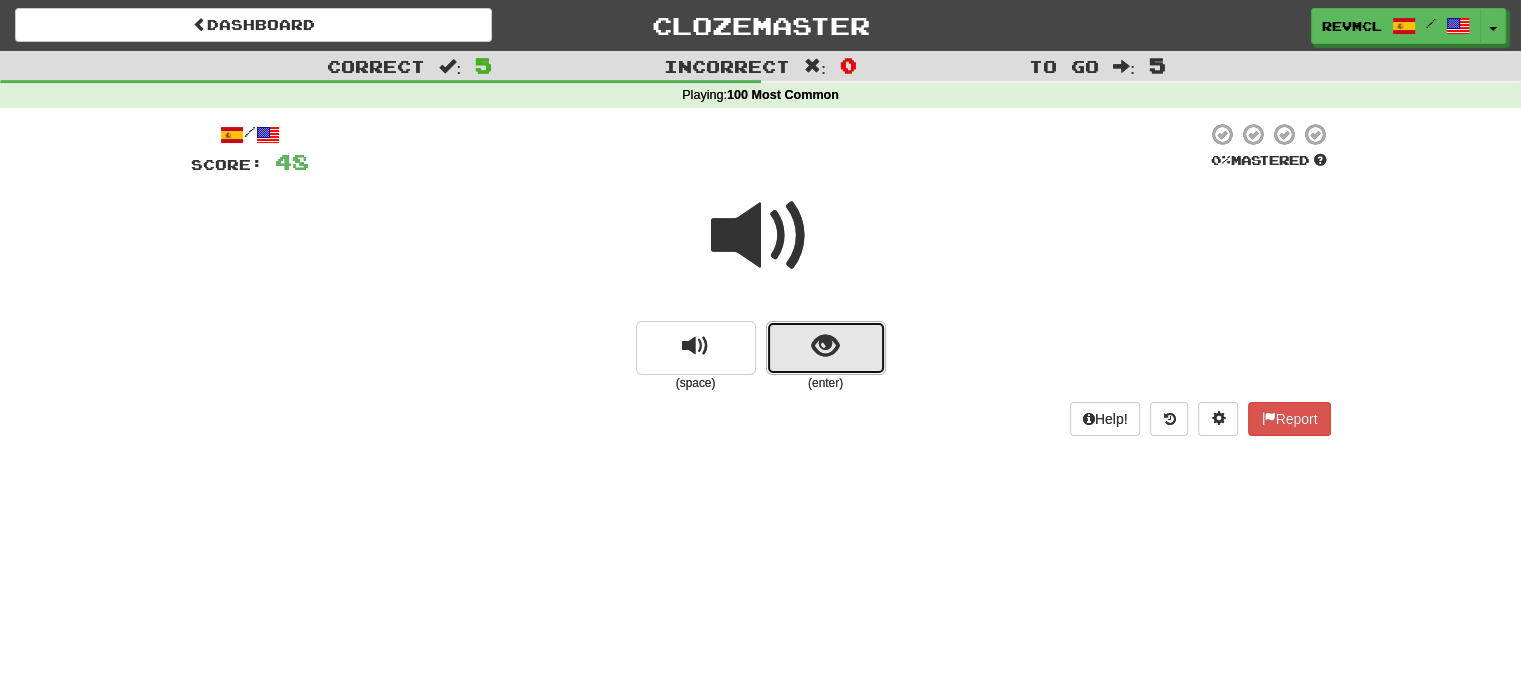 click at bounding box center [825, 346] 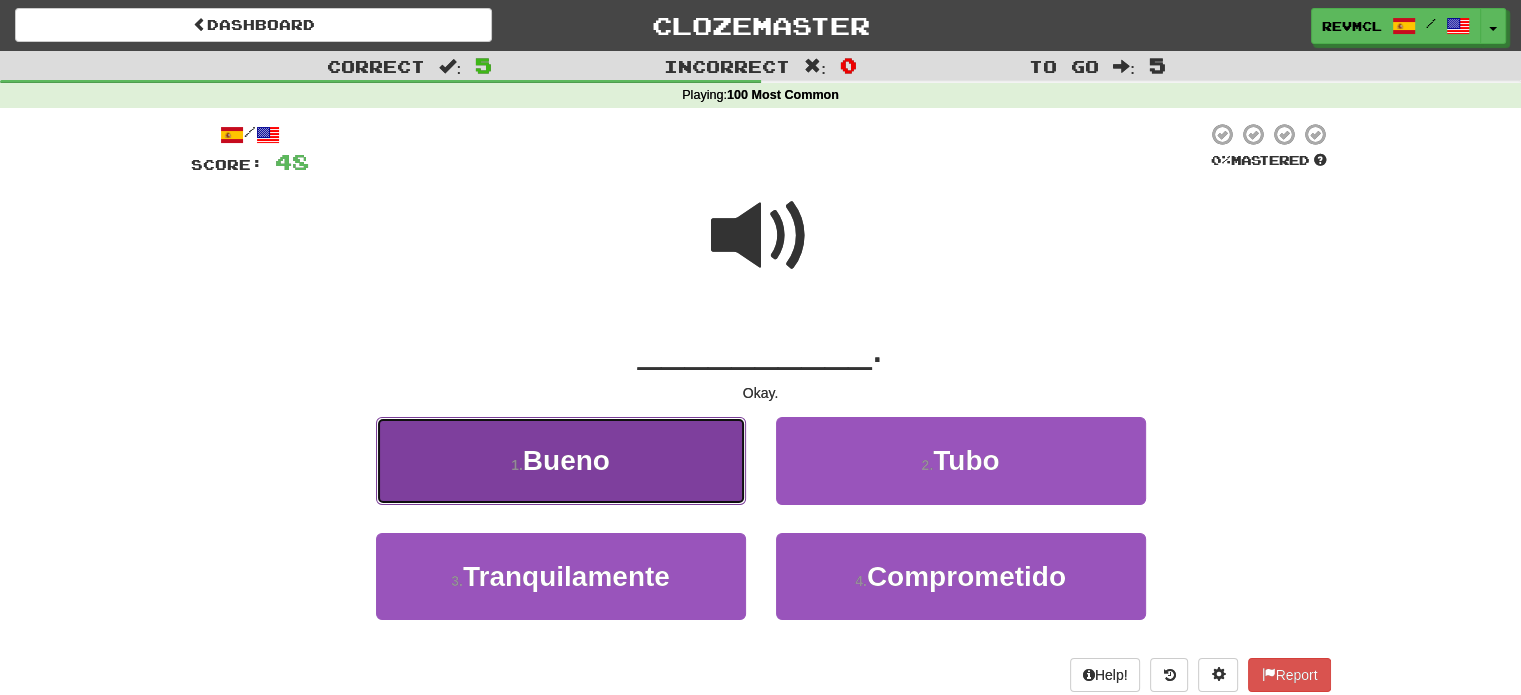 click on "1 .  Bueno" at bounding box center [561, 460] 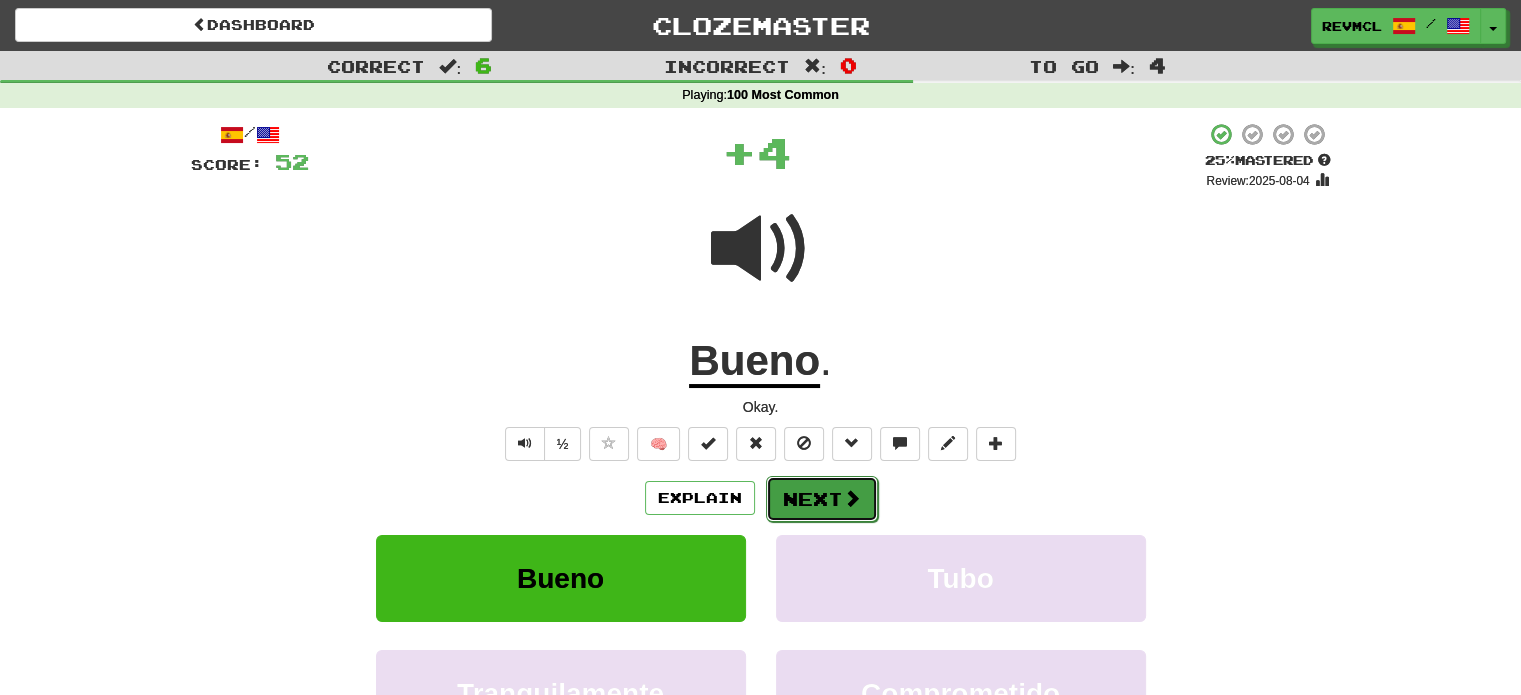 click on "Next" at bounding box center [822, 499] 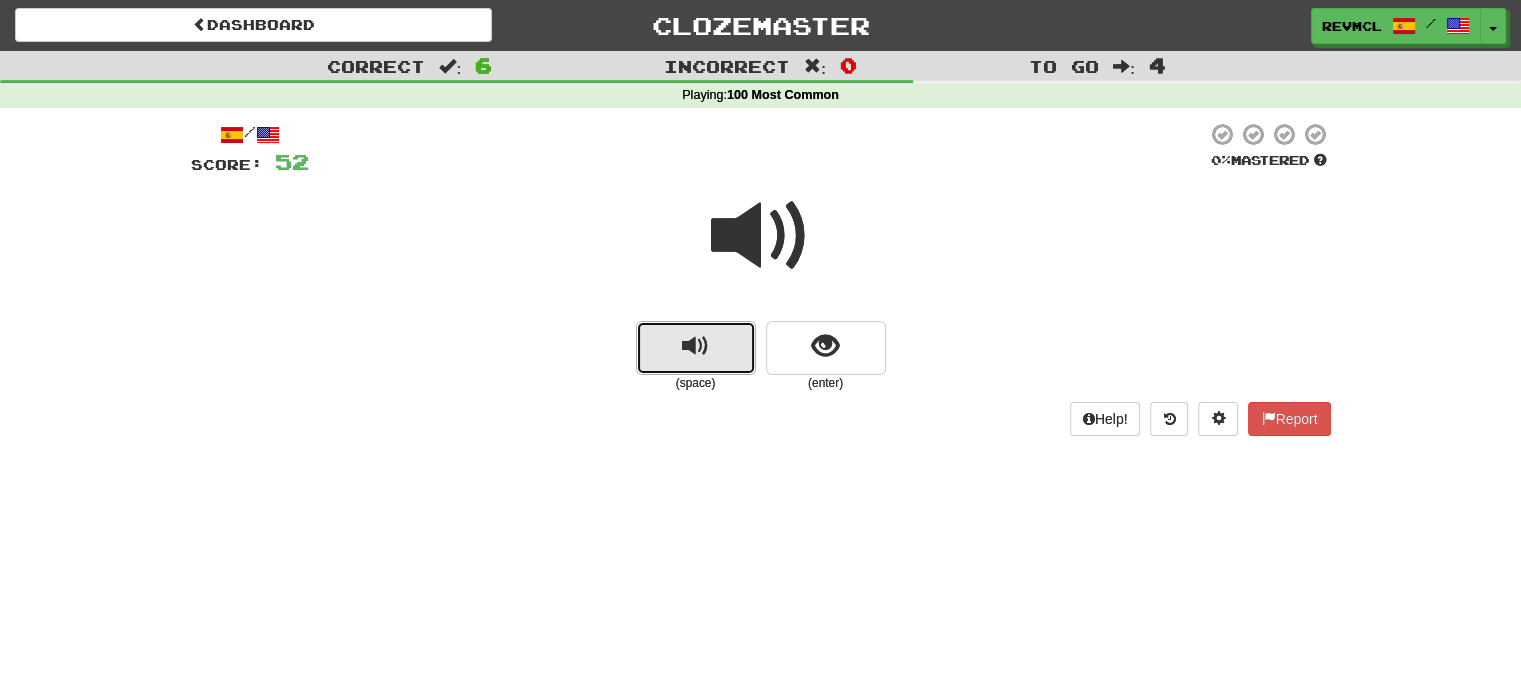 click at bounding box center [695, 346] 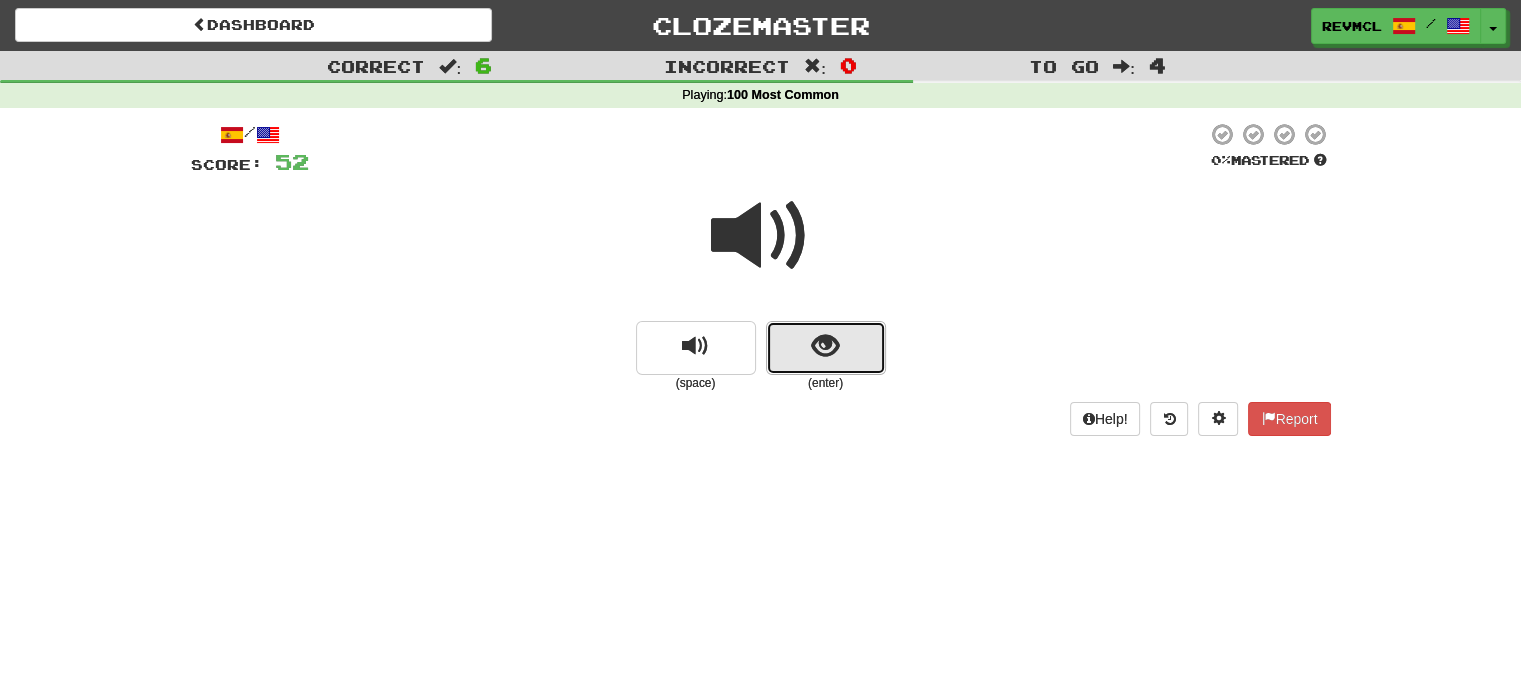 click at bounding box center [825, 346] 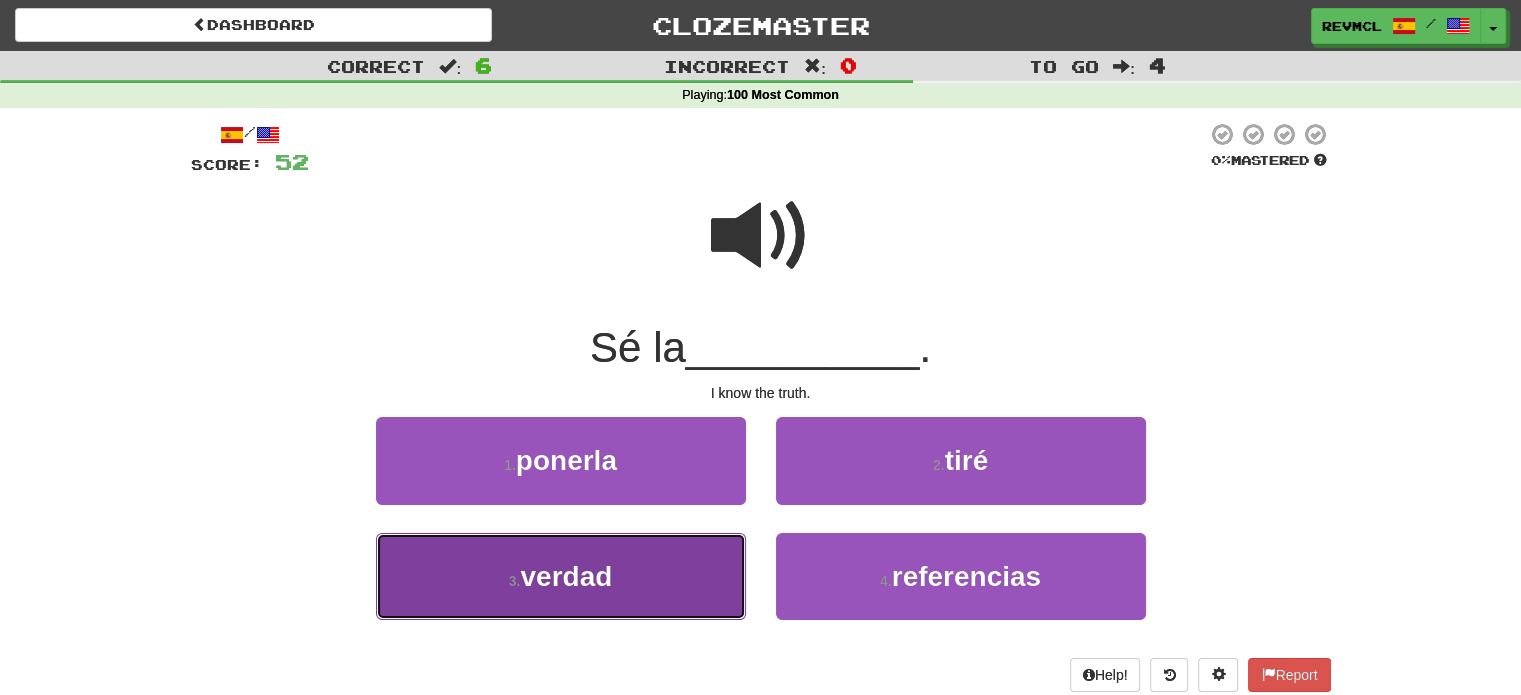 click on "3 .  verdad" at bounding box center (561, 576) 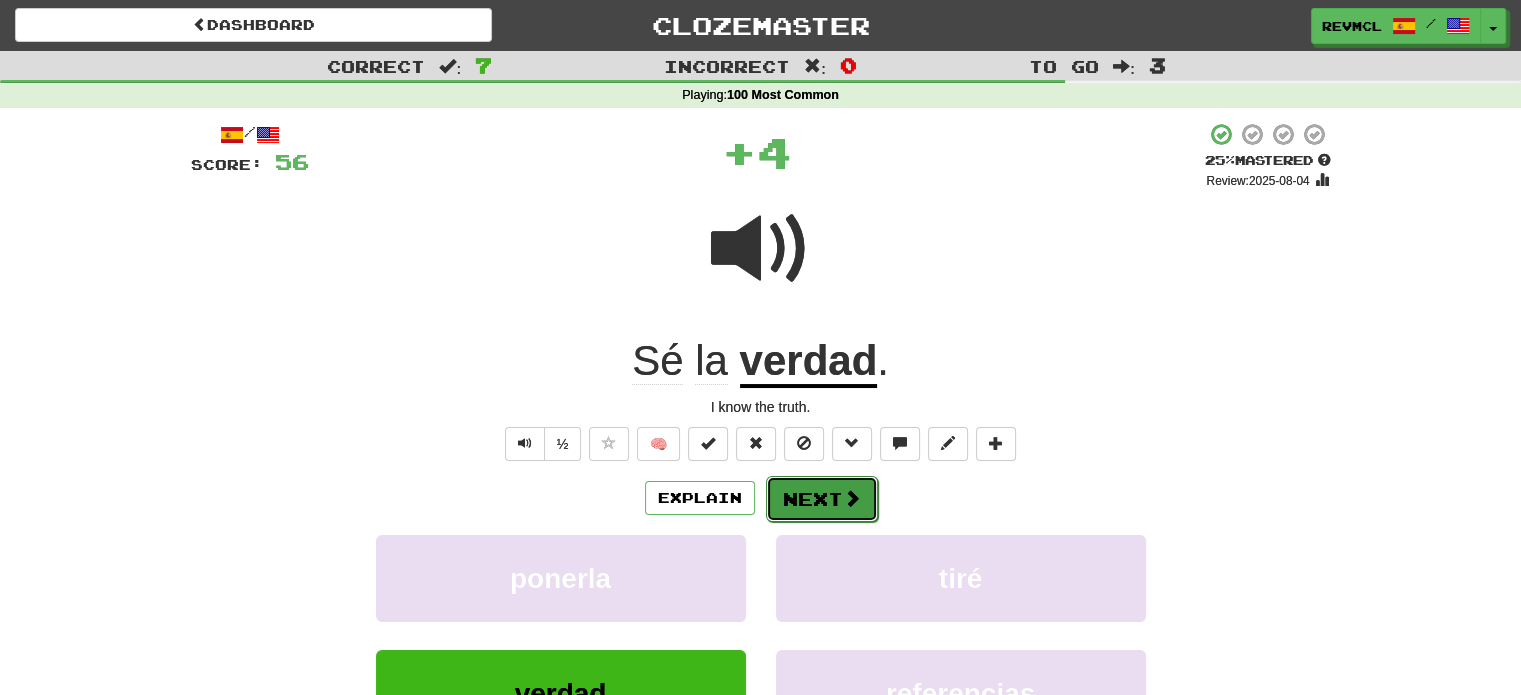 click on "Next" at bounding box center [822, 499] 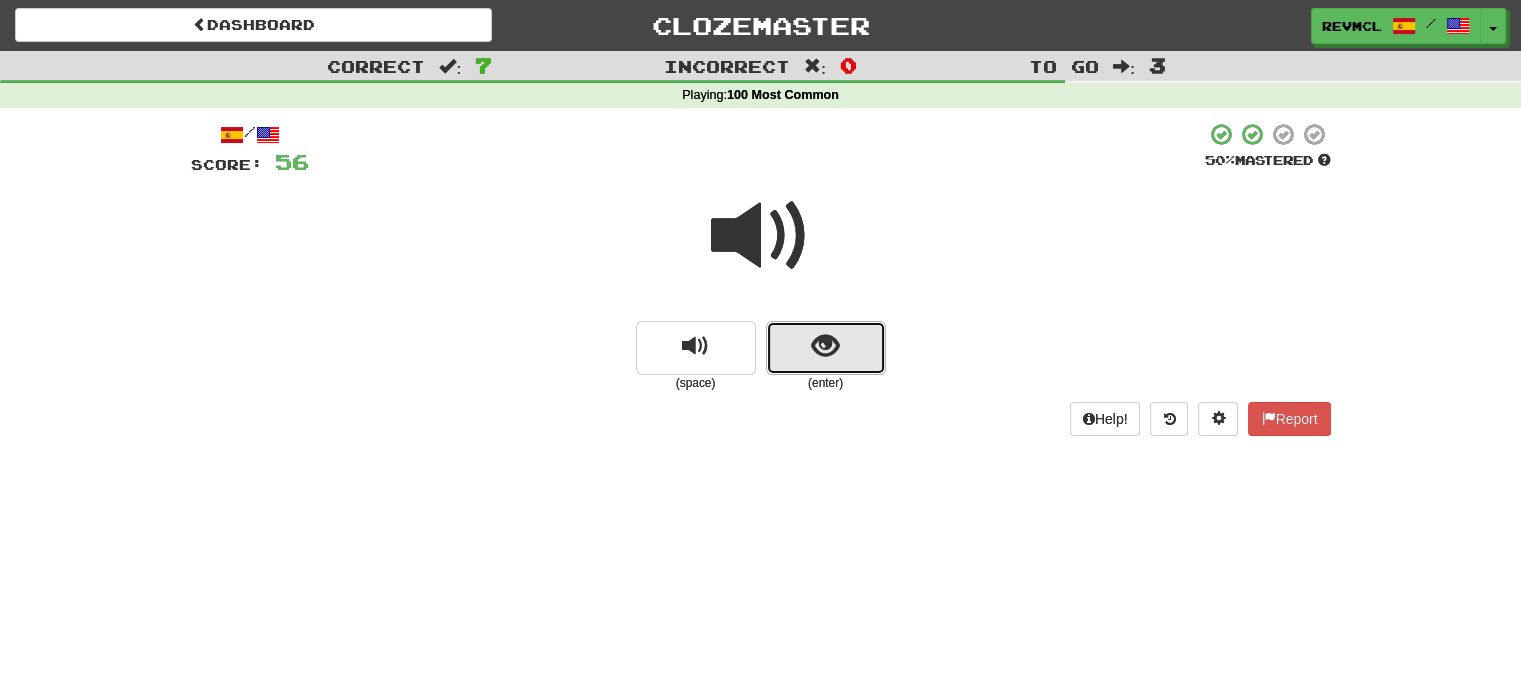 click at bounding box center (825, 346) 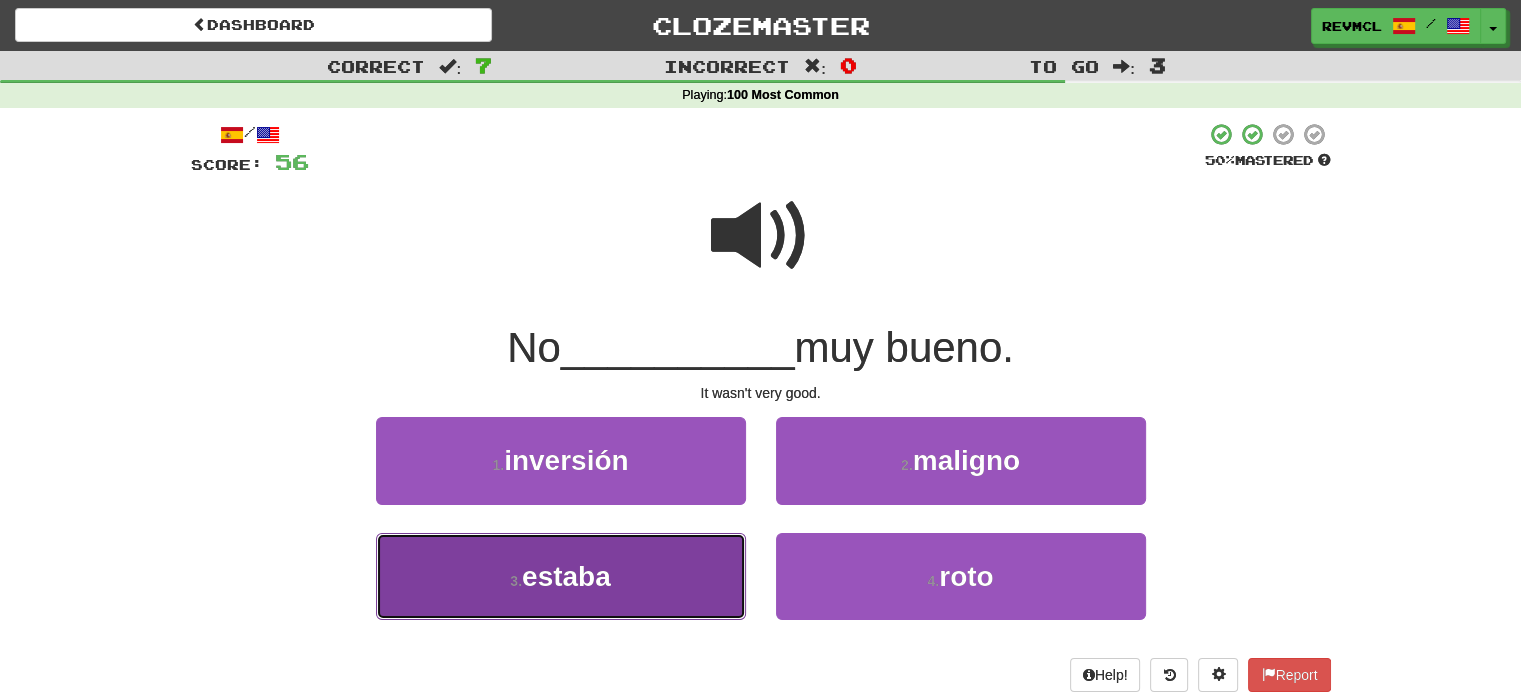 click on "estaba" at bounding box center [566, 576] 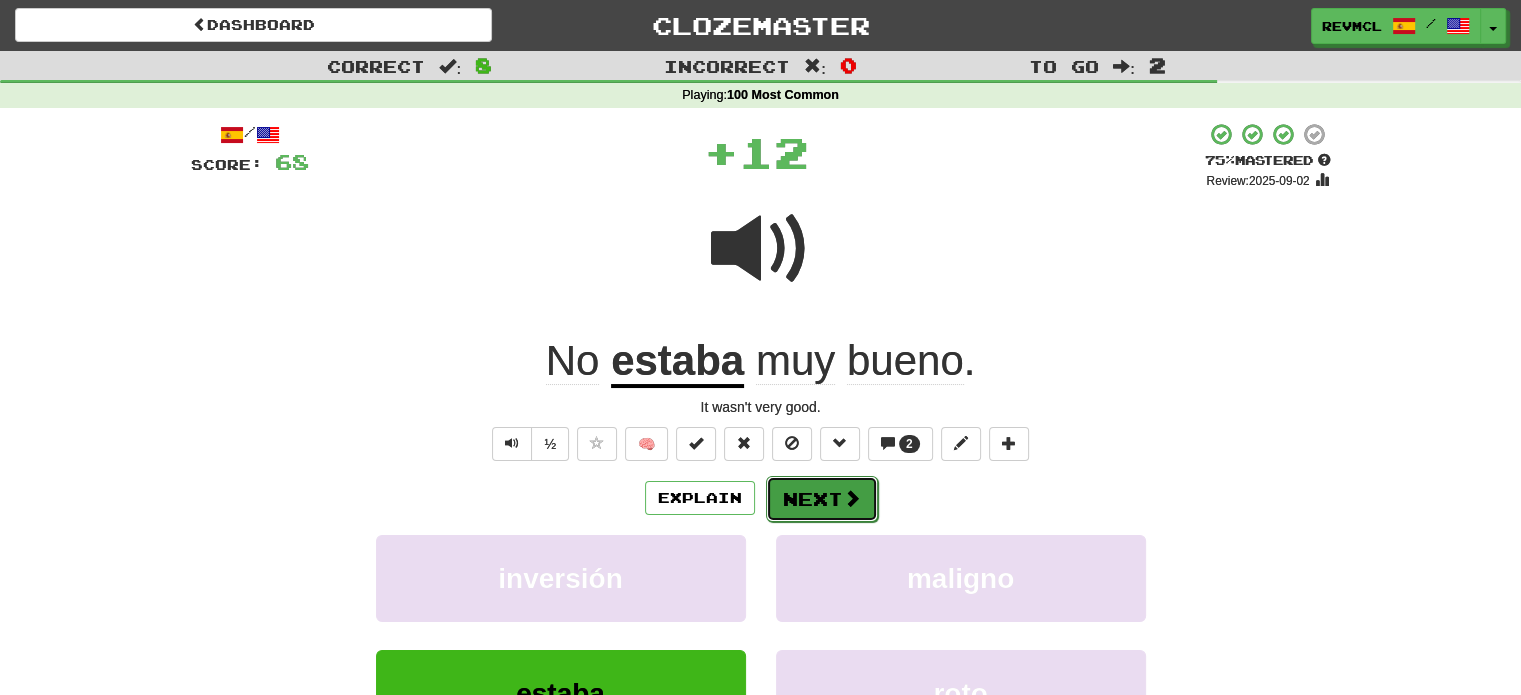 click at bounding box center (852, 498) 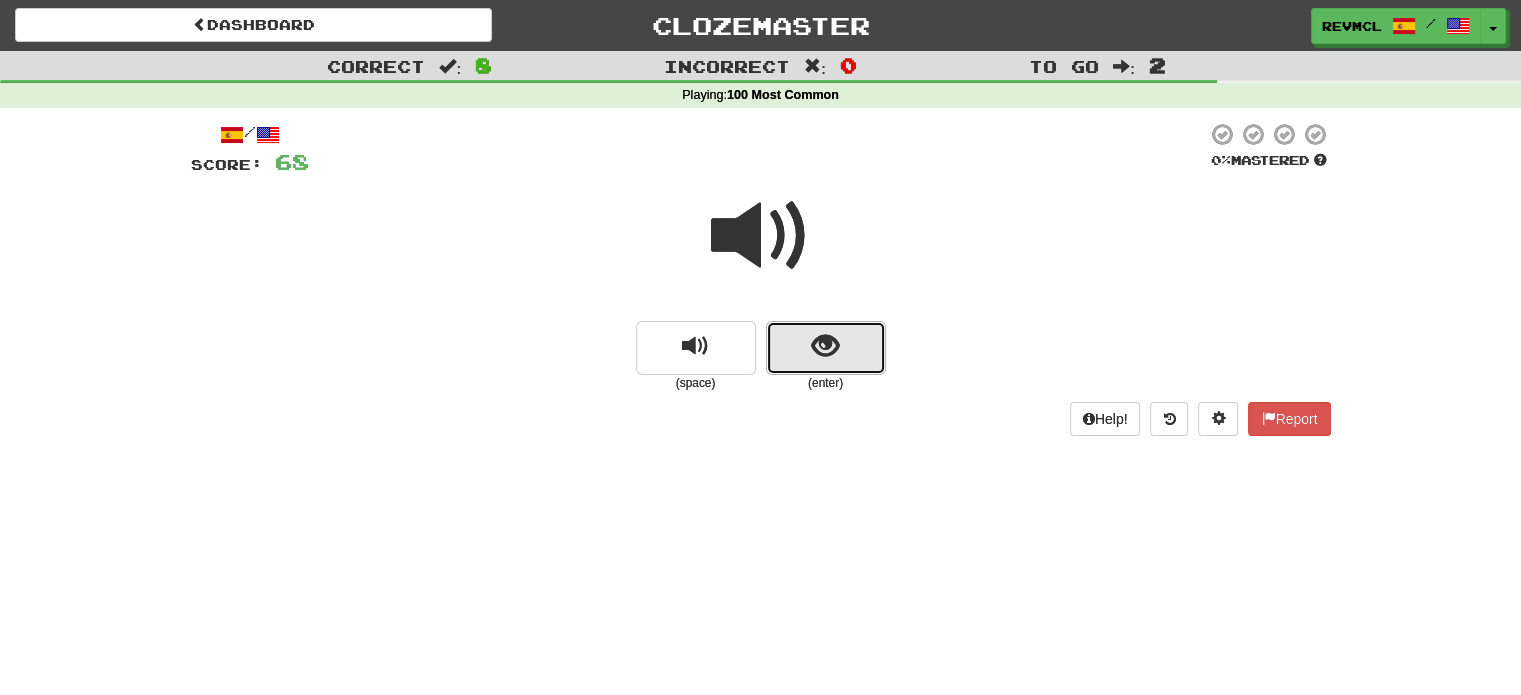 click at bounding box center (825, 346) 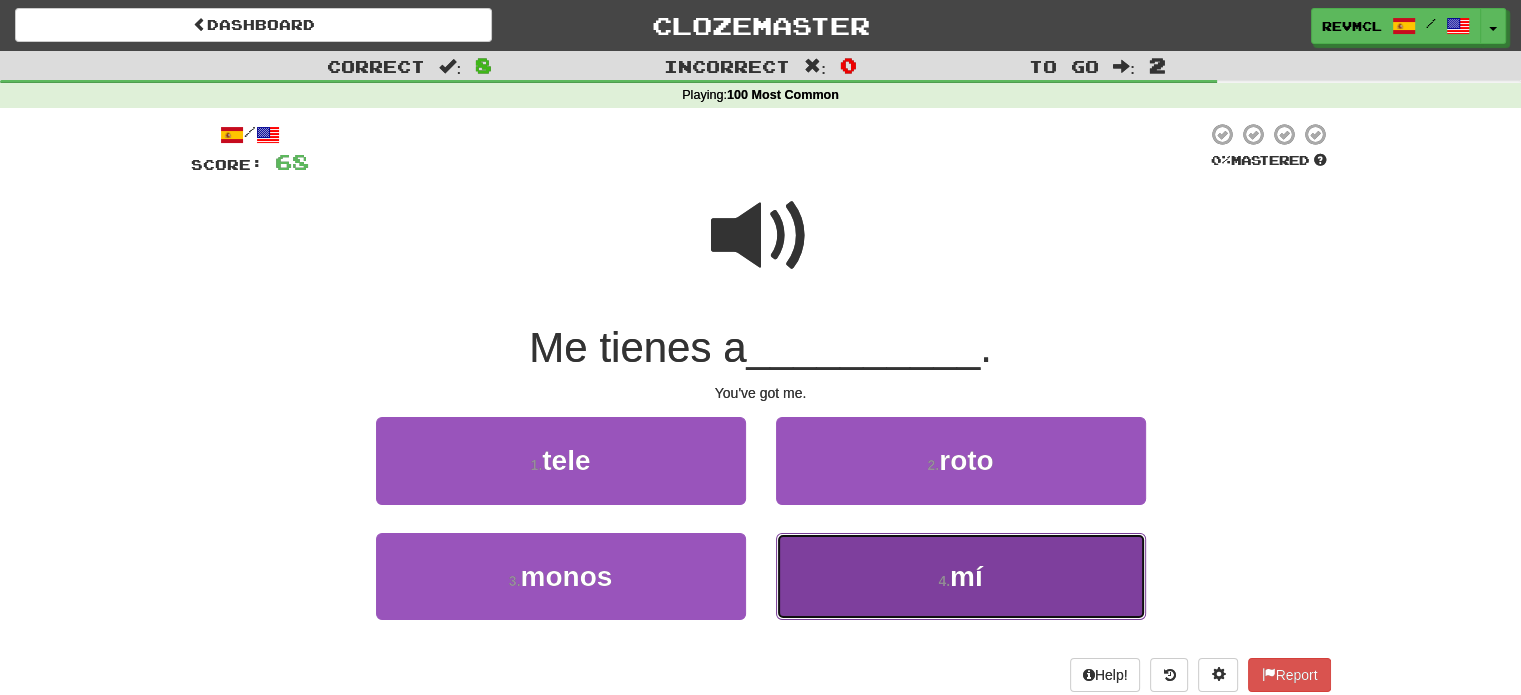 click on "mí" at bounding box center [966, 576] 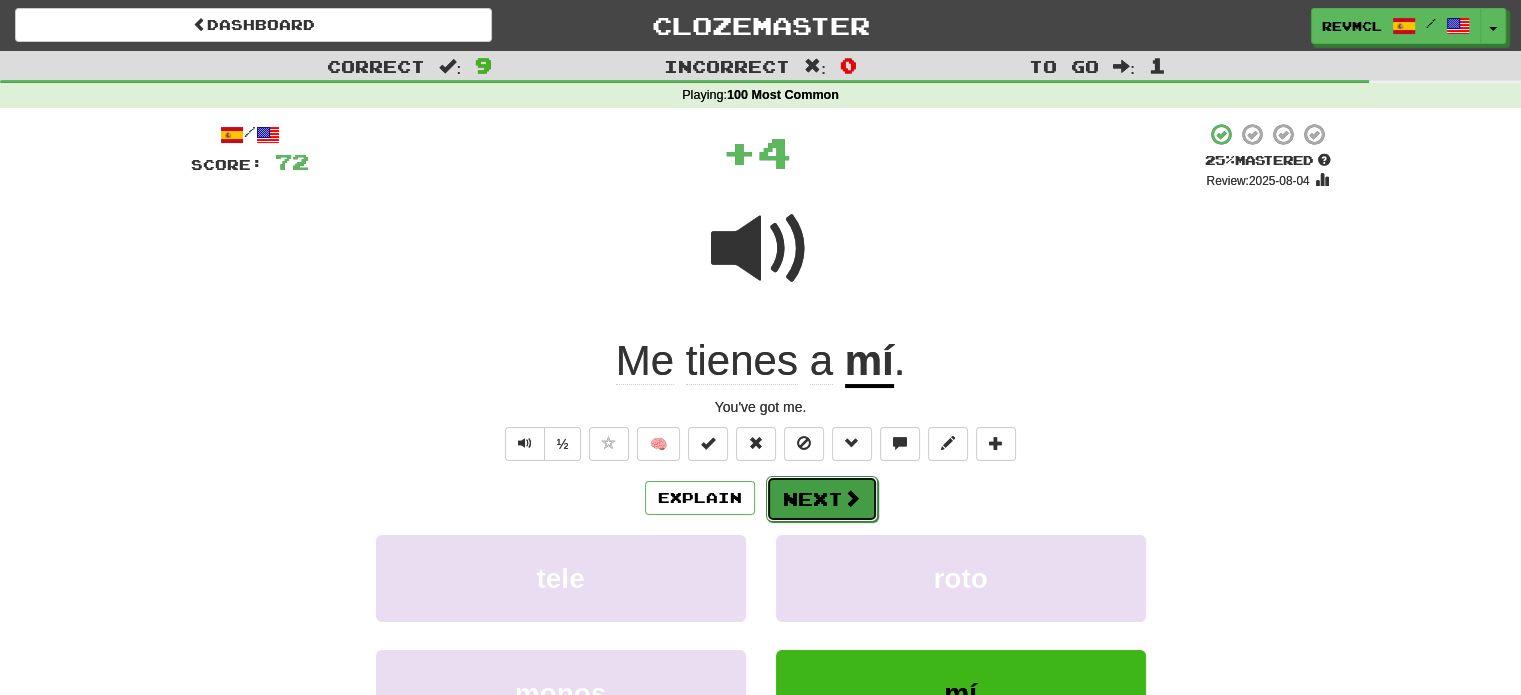 click on "Next" at bounding box center [822, 499] 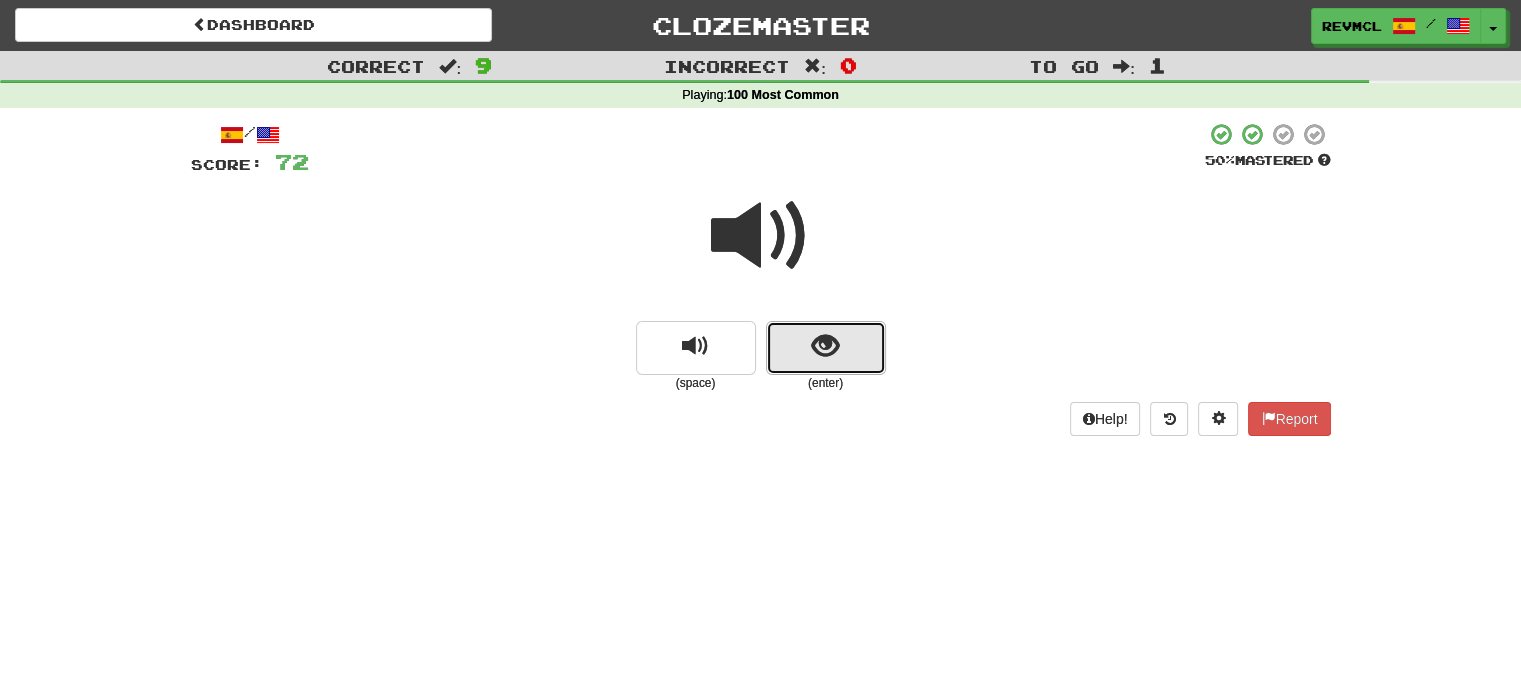 click at bounding box center (825, 346) 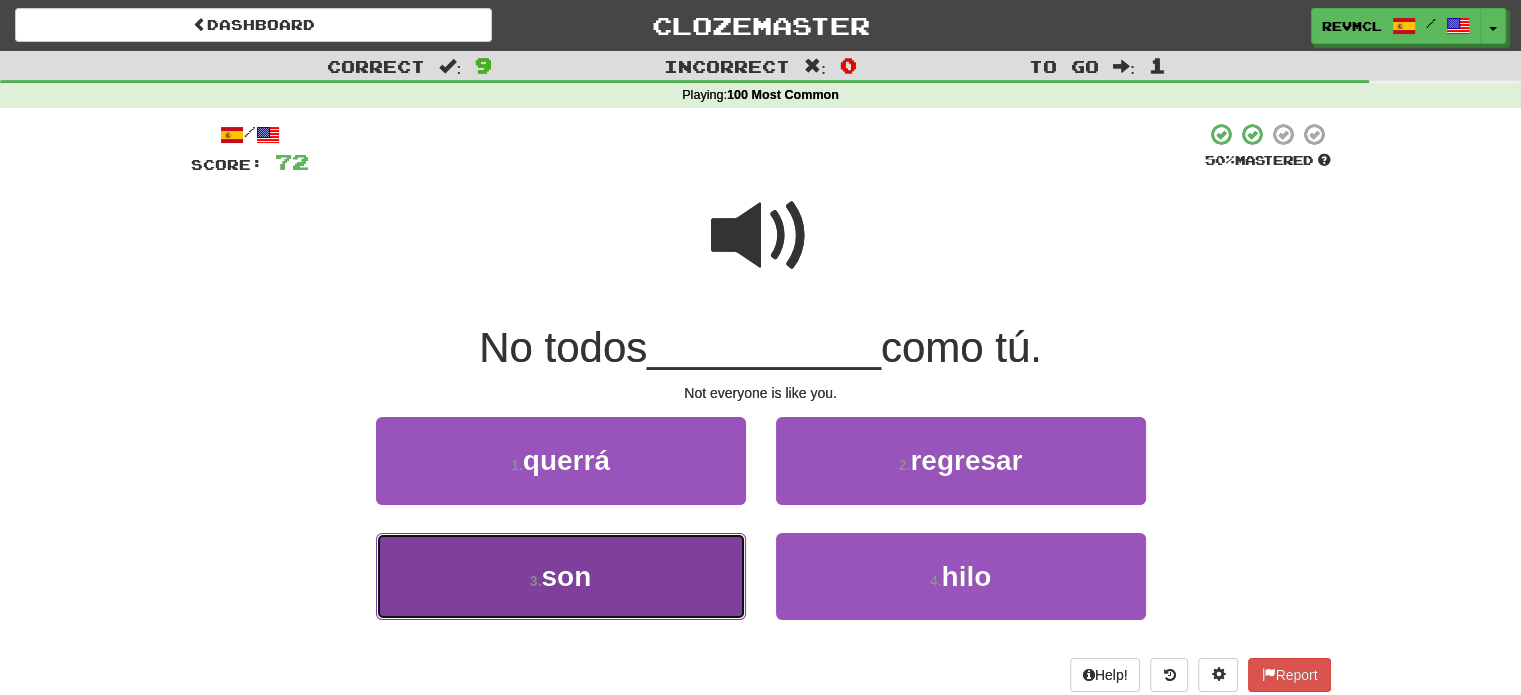 click on "son" at bounding box center (566, 576) 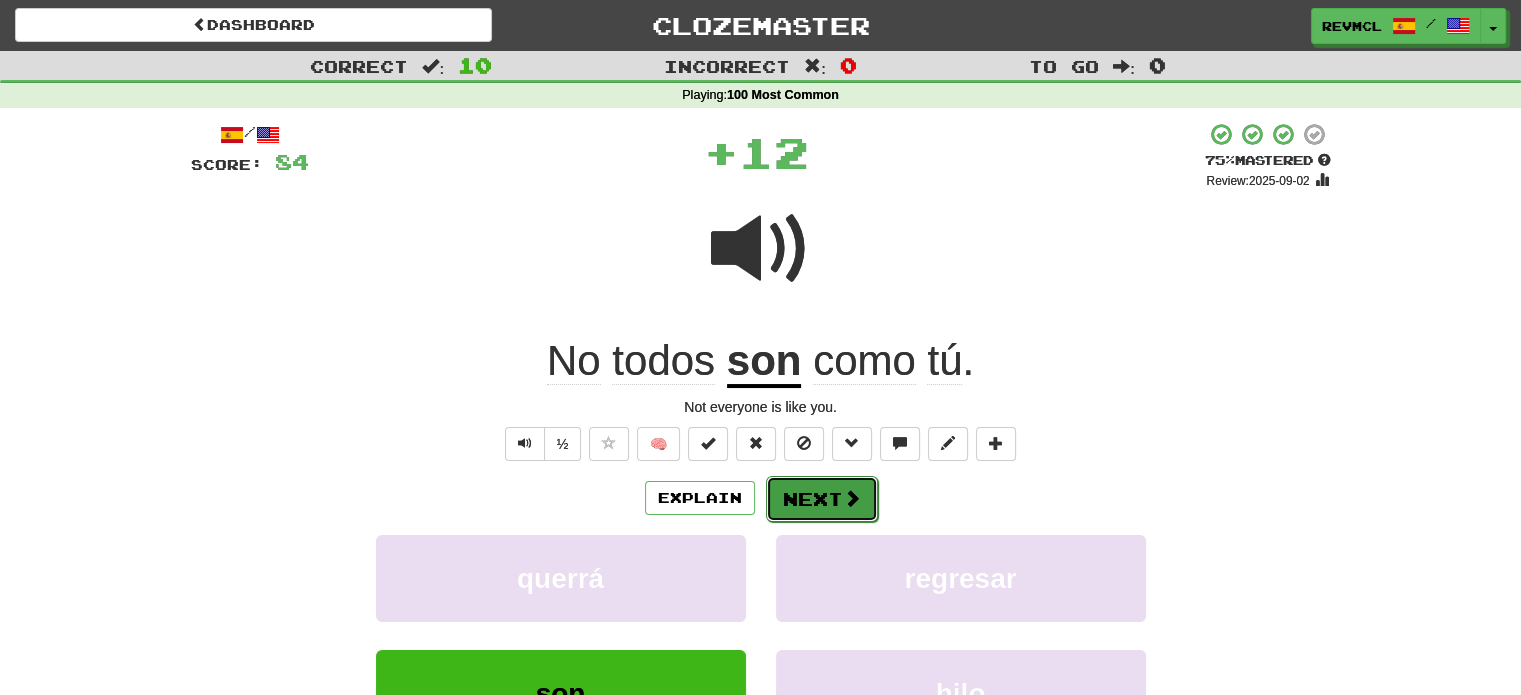 click on "Next" at bounding box center (822, 499) 